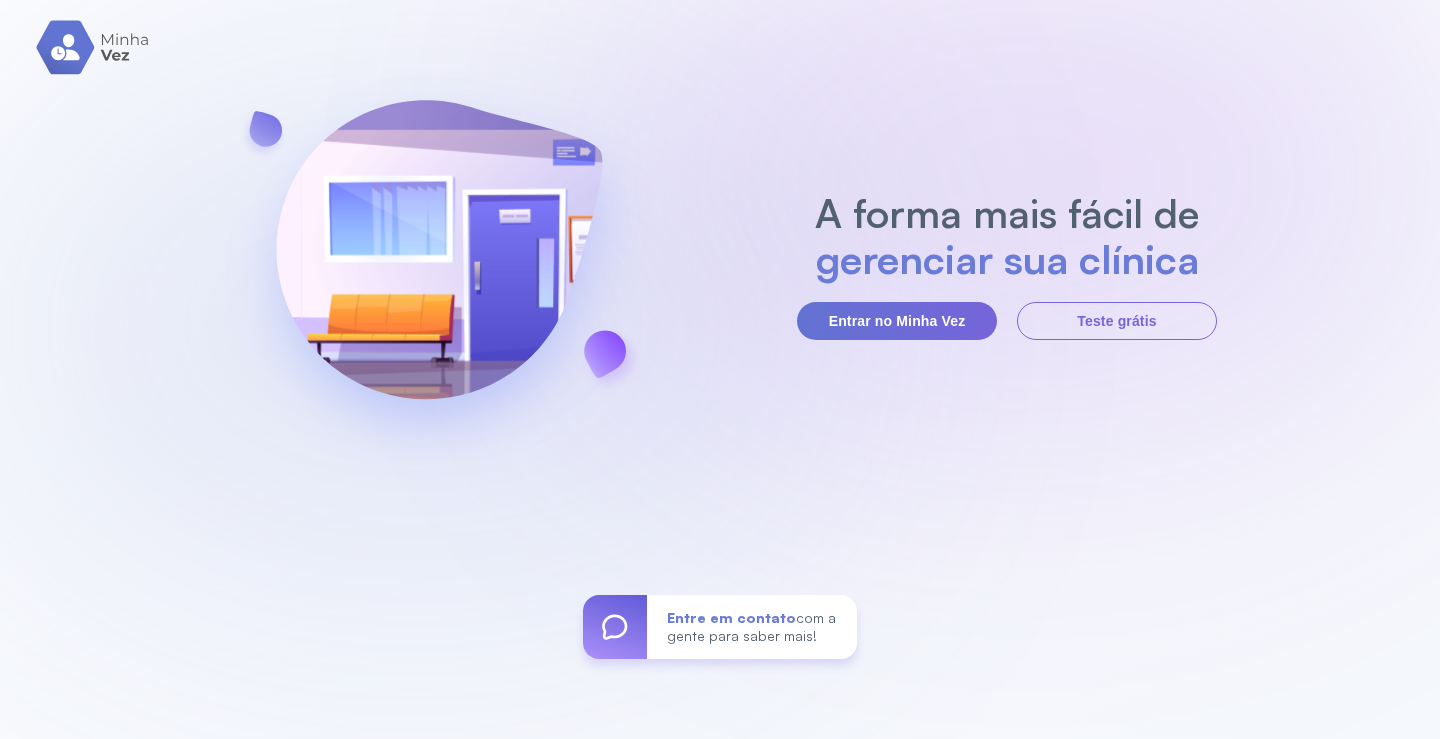 scroll, scrollTop: 0, scrollLeft: 0, axis: both 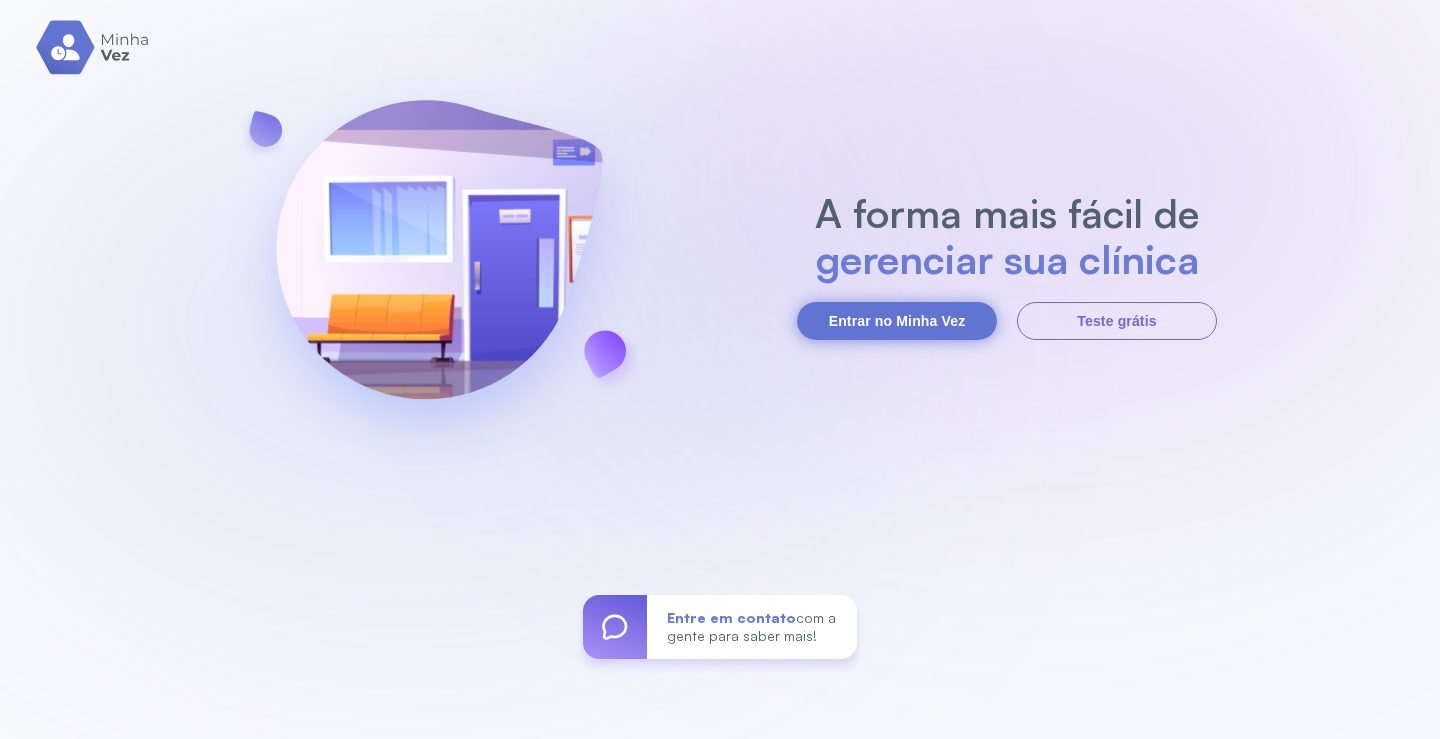 click on "Entrar no Minha Vez" at bounding box center (897, 321) 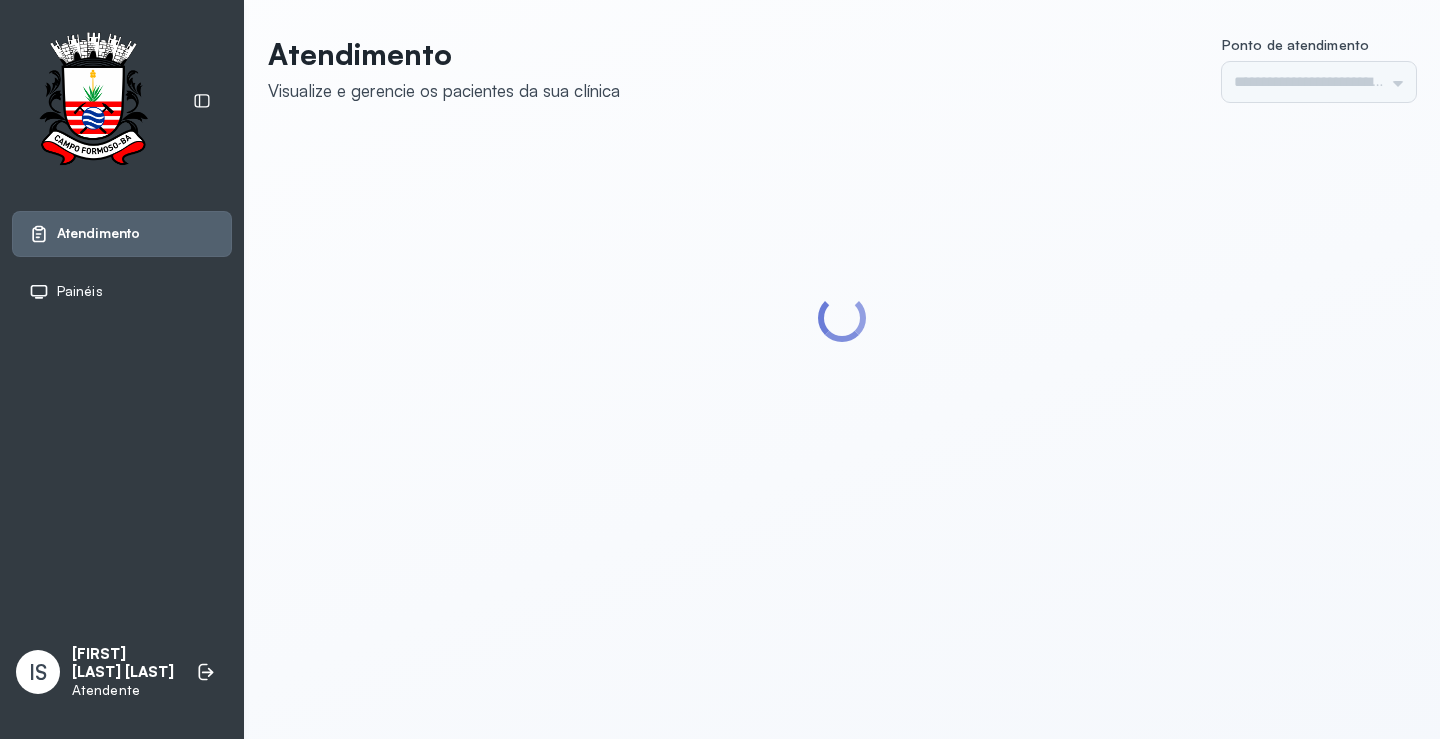 scroll, scrollTop: 0, scrollLeft: 0, axis: both 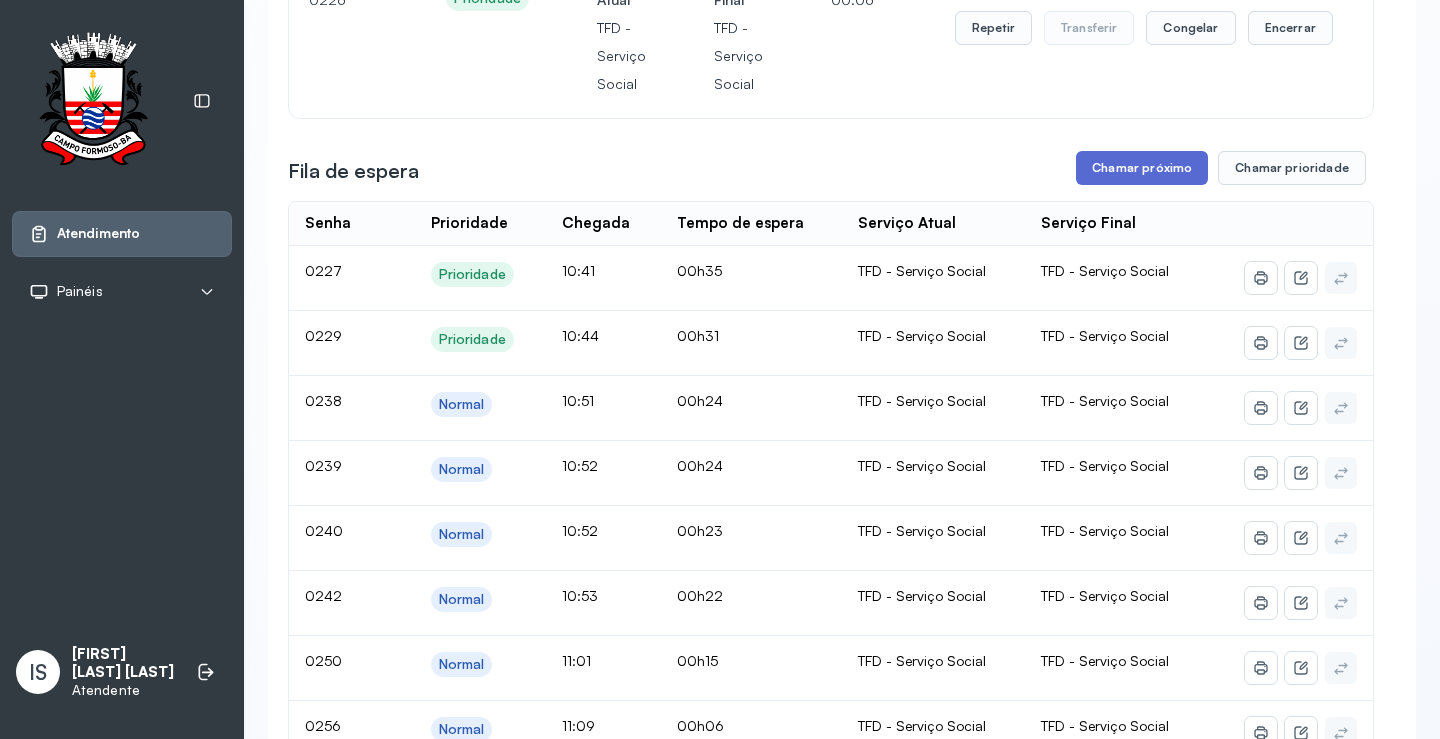 click on "Chamar próximo" at bounding box center [1142, 168] 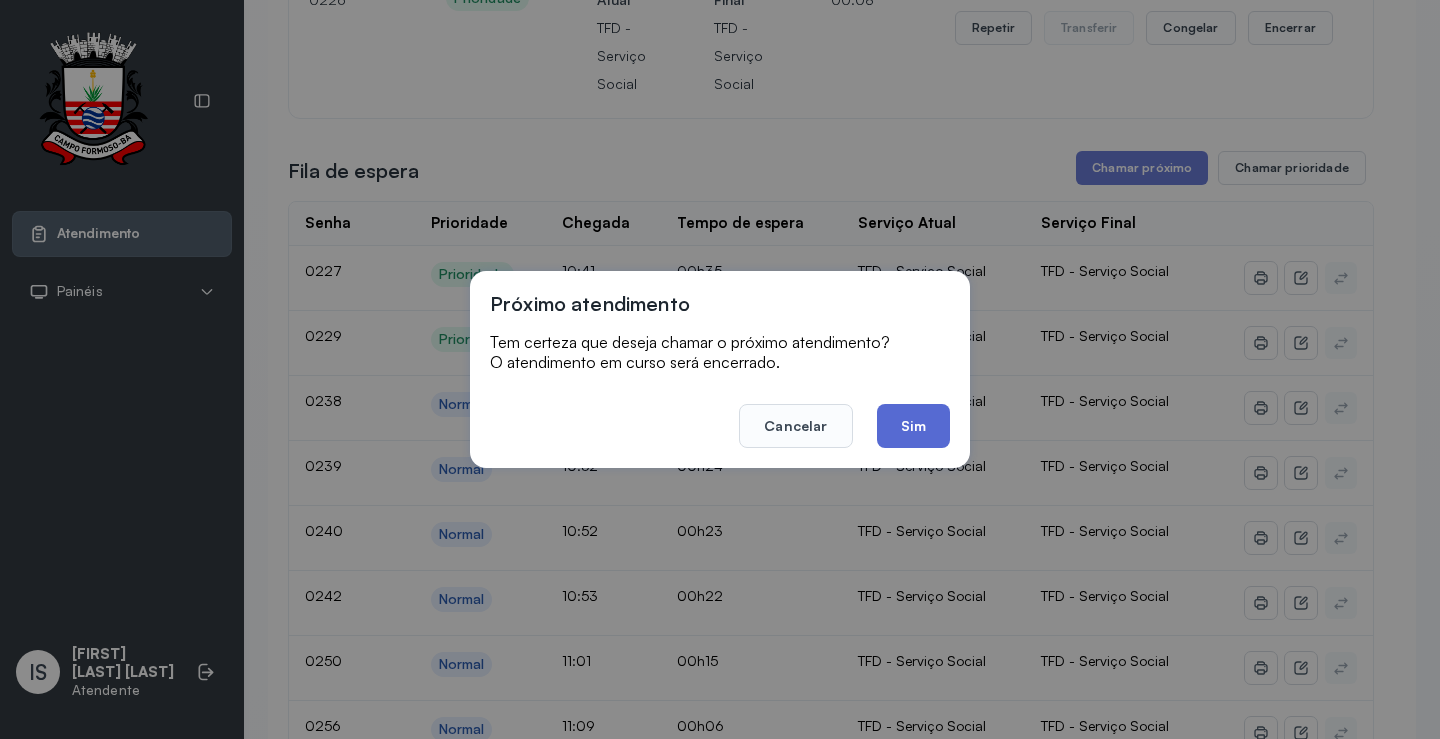 click on "Sim" 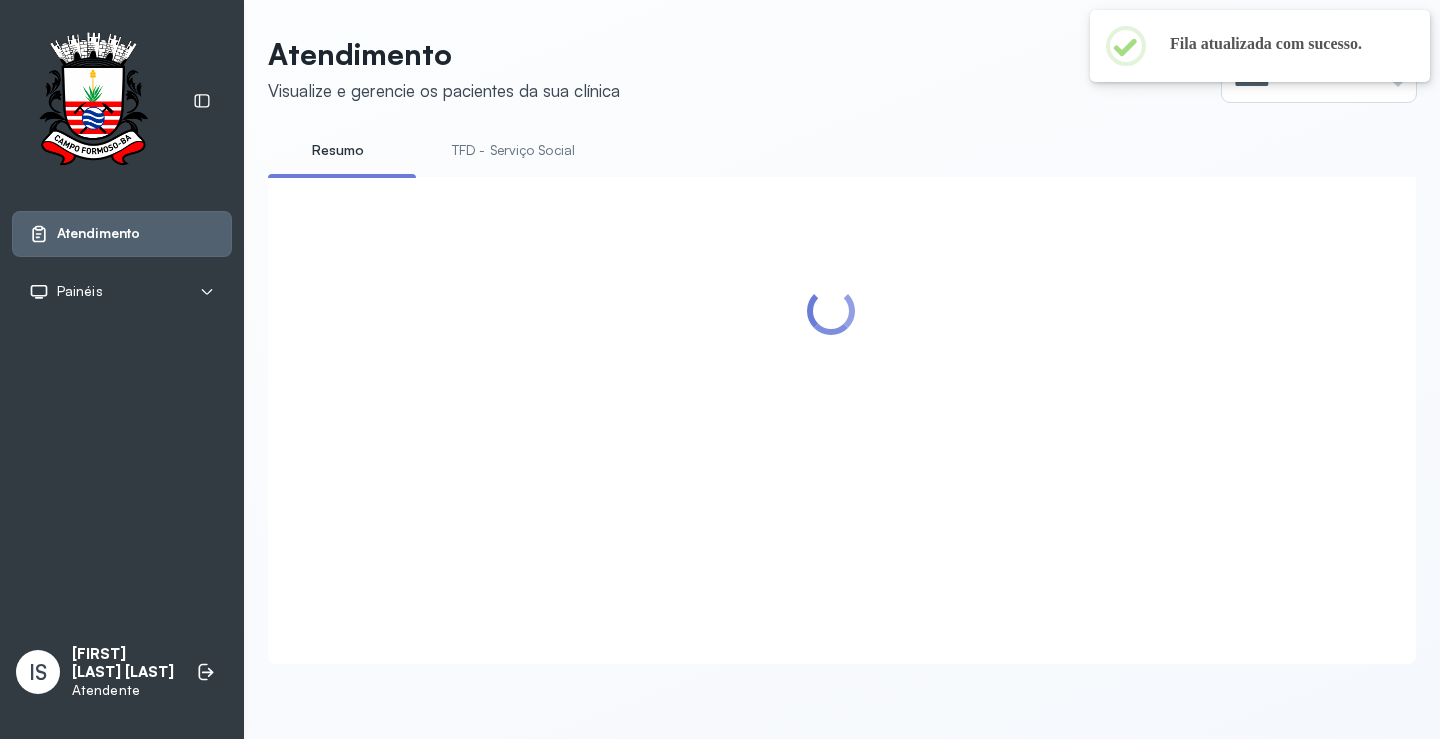 click on "TFD - Serviço Social" at bounding box center [513, 150] 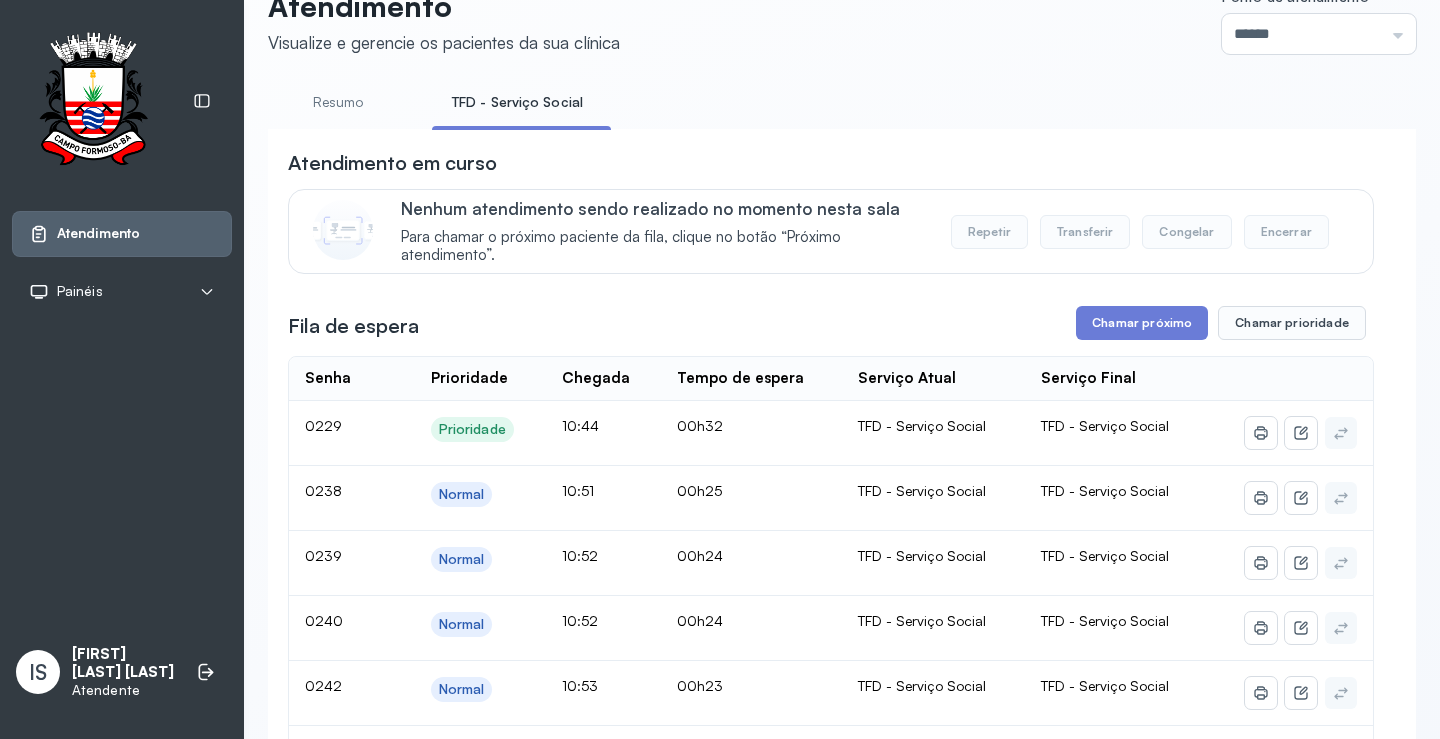 scroll, scrollTop: 0, scrollLeft: 0, axis: both 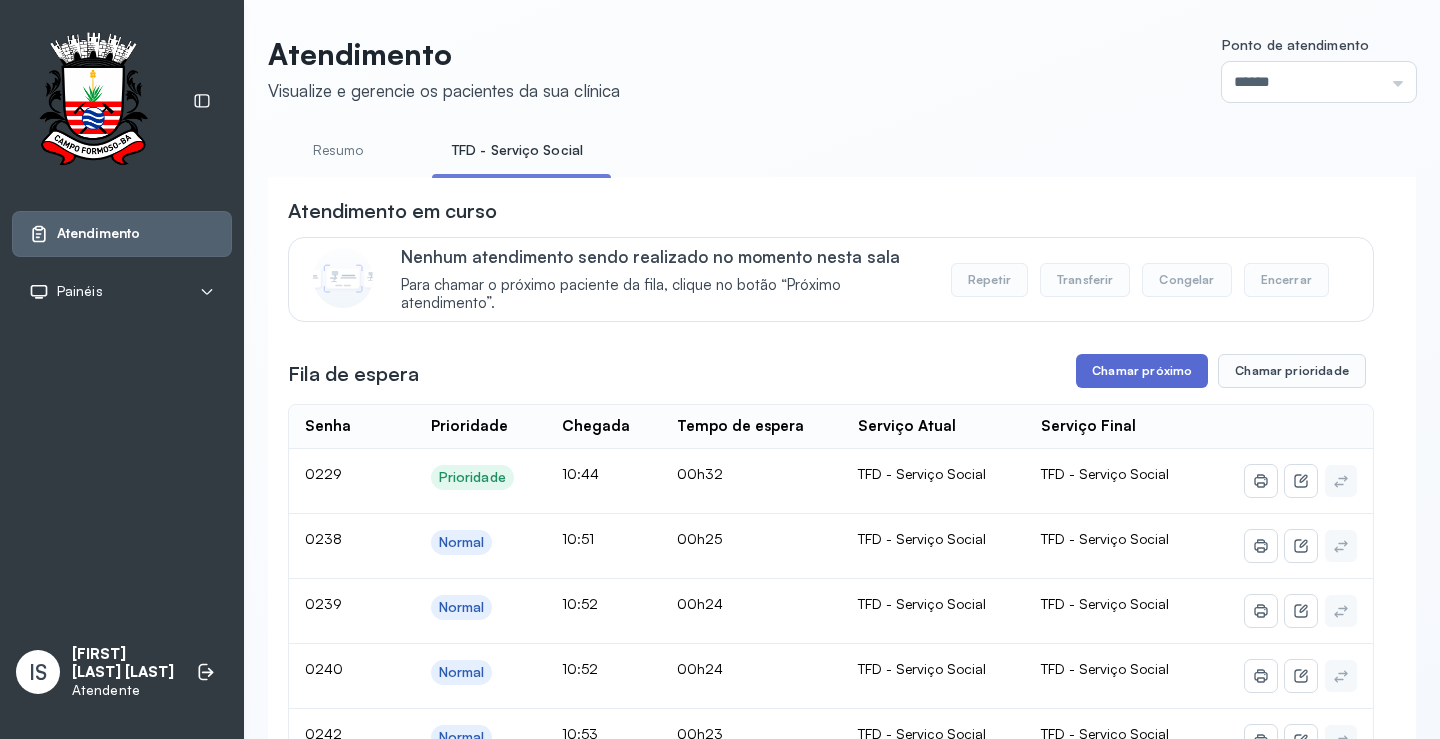 click on "Chamar próximo" at bounding box center [1142, 371] 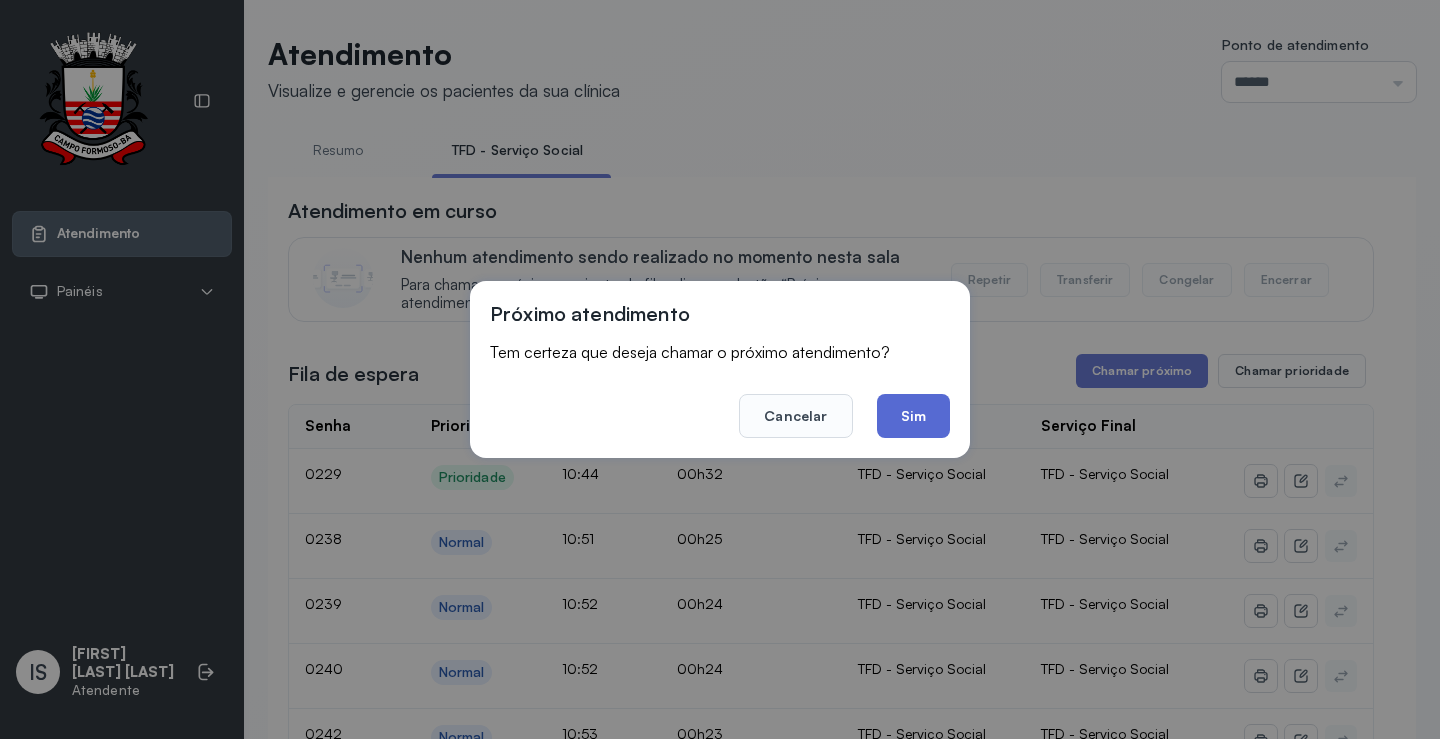 click on "Sim" 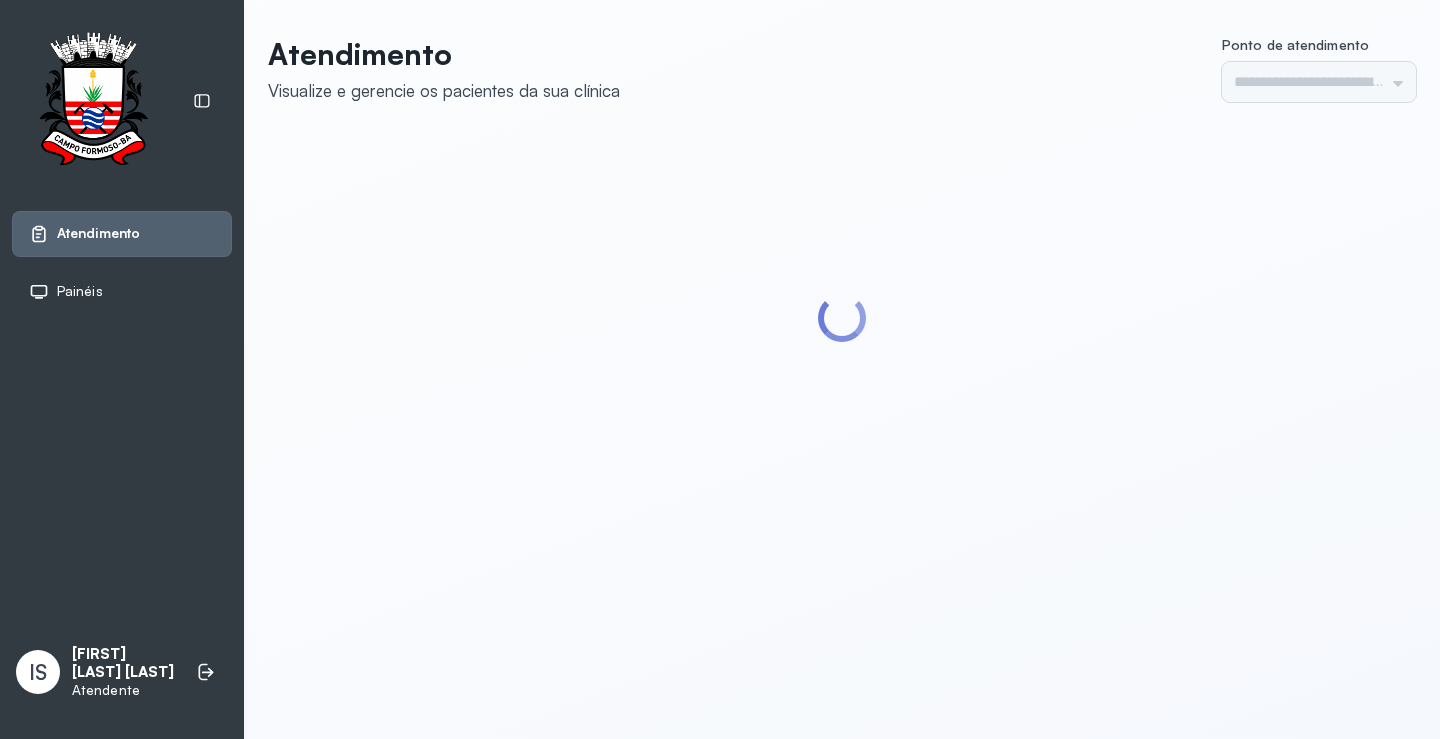 scroll, scrollTop: 0, scrollLeft: 0, axis: both 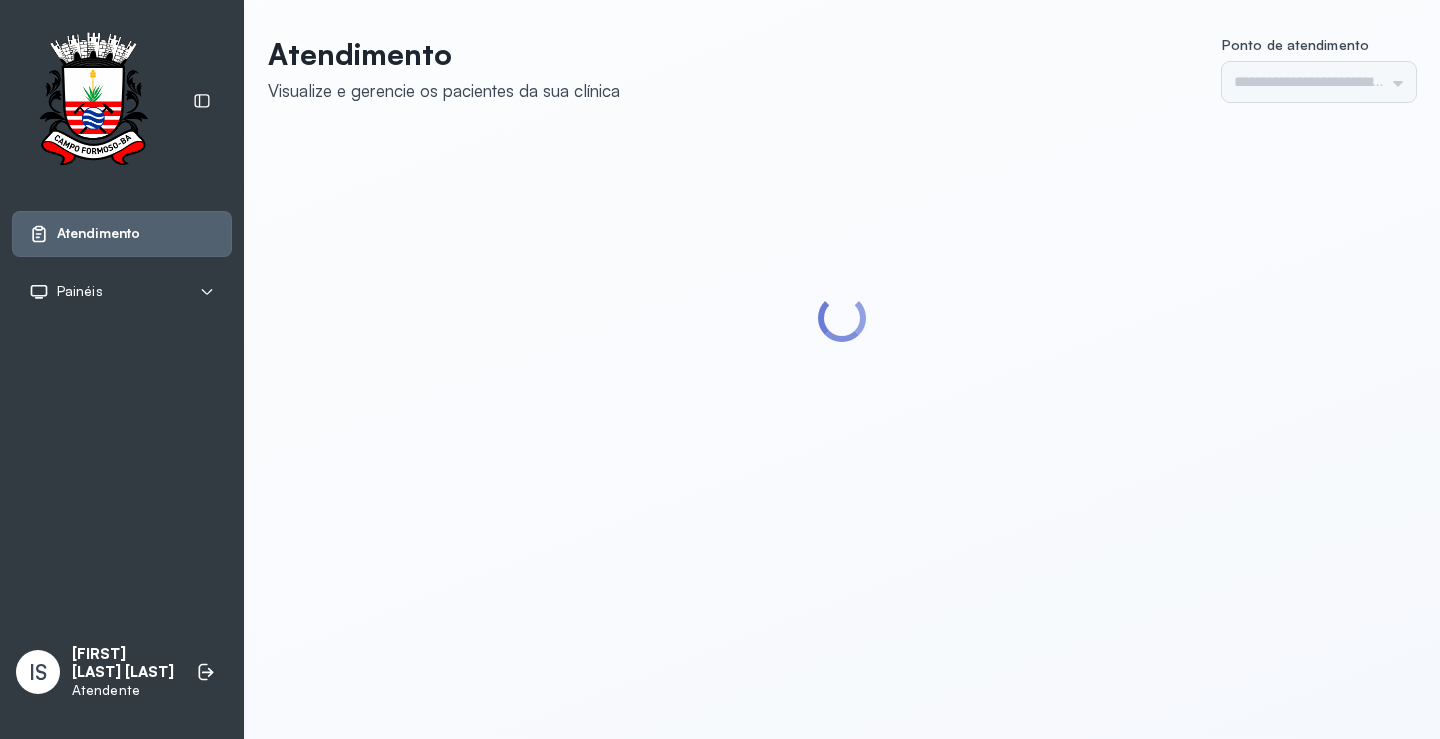 type on "******" 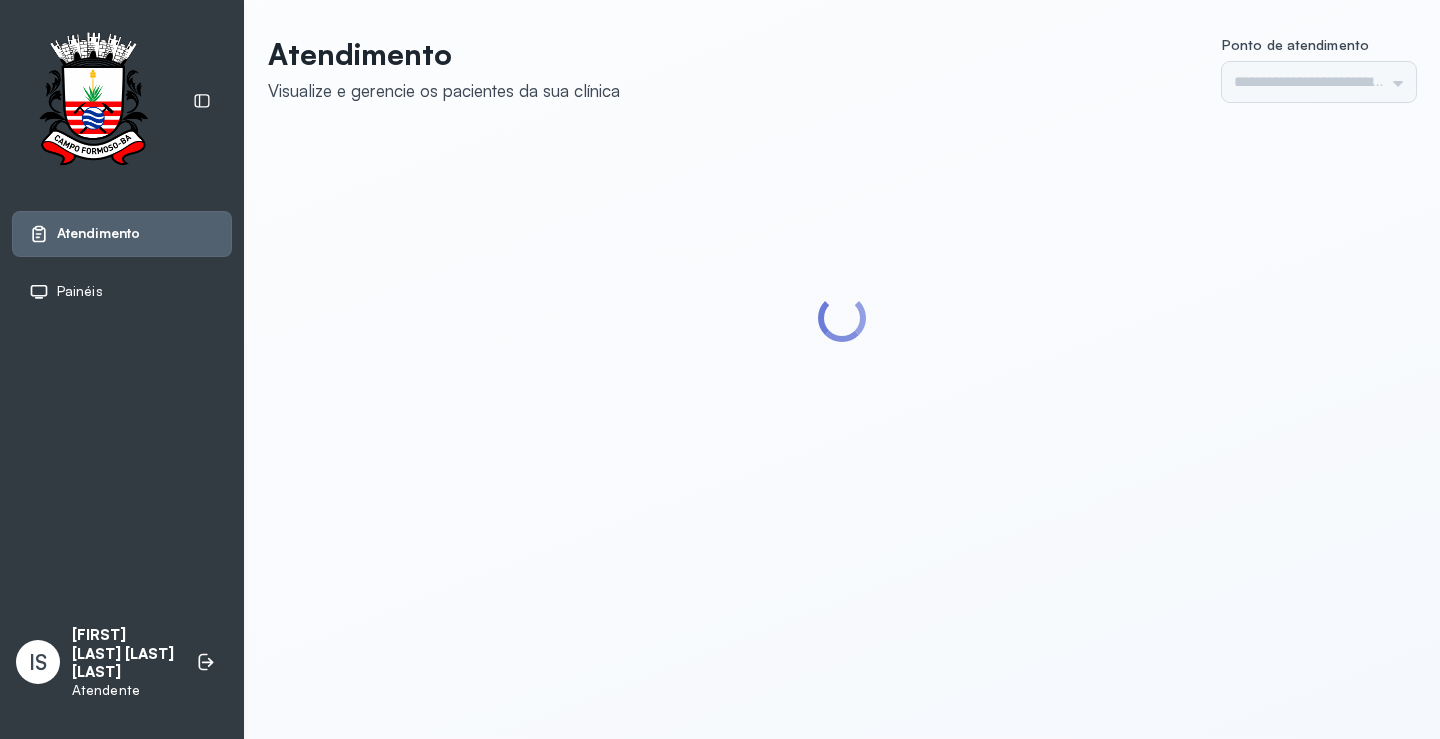 scroll, scrollTop: 0, scrollLeft: 0, axis: both 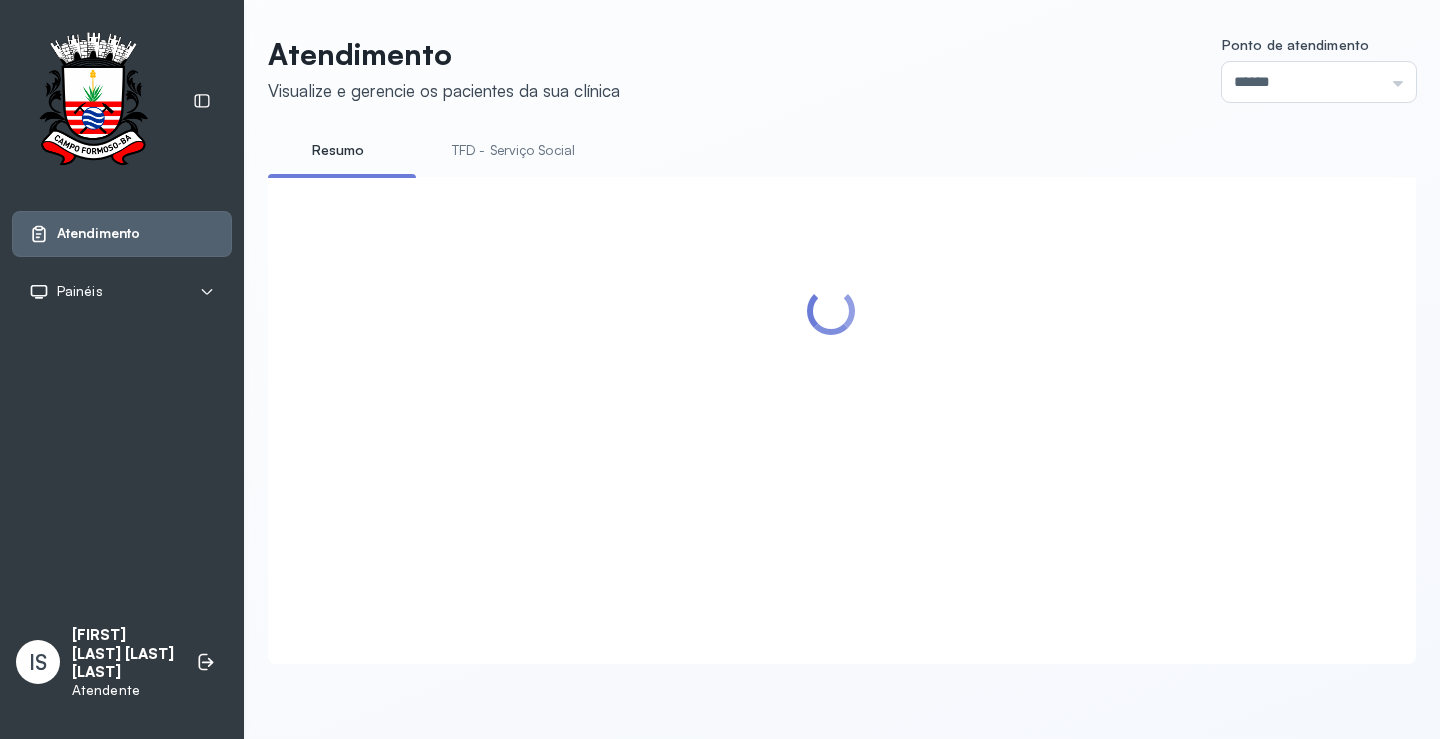 click on "TFD - Serviço Social" at bounding box center (513, 150) 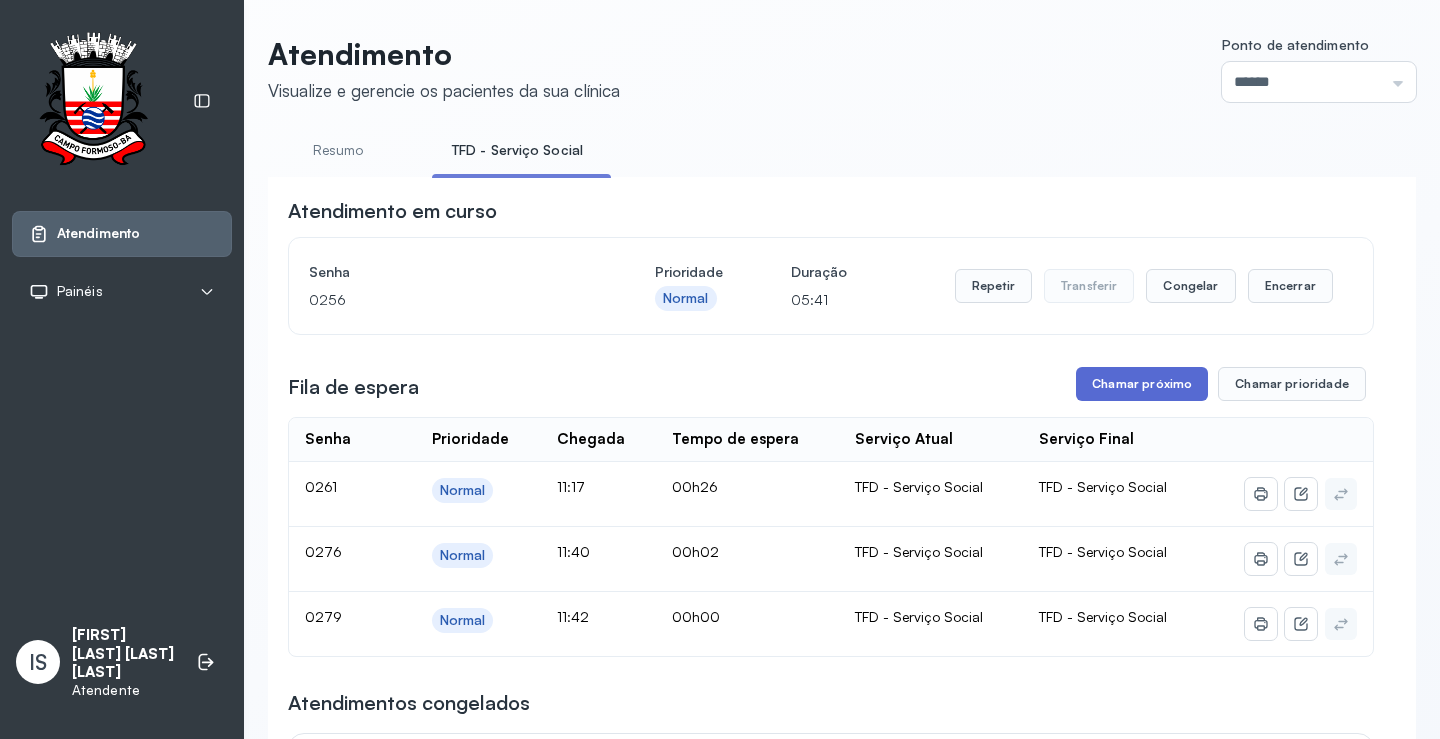 click on "Chamar próximo" at bounding box center (1142, 384) 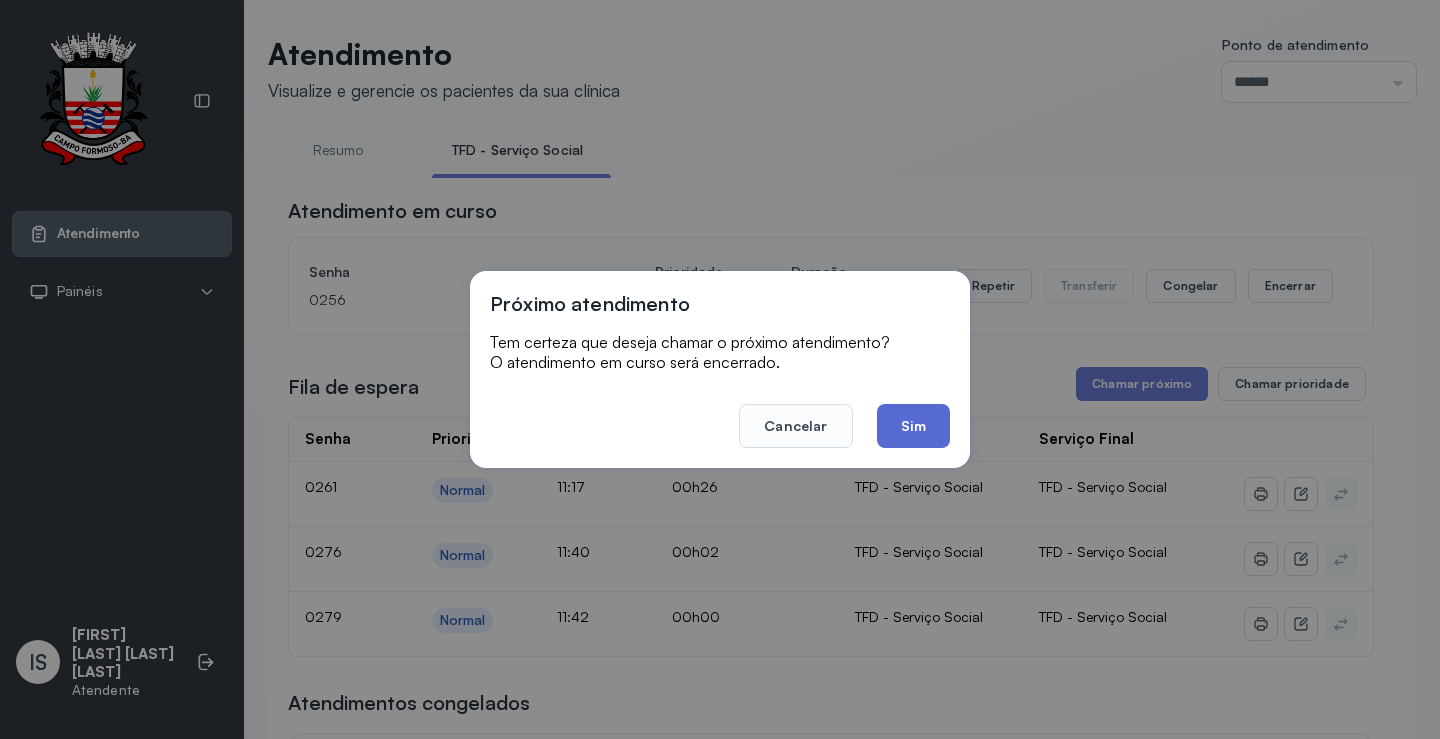click on "Sim" 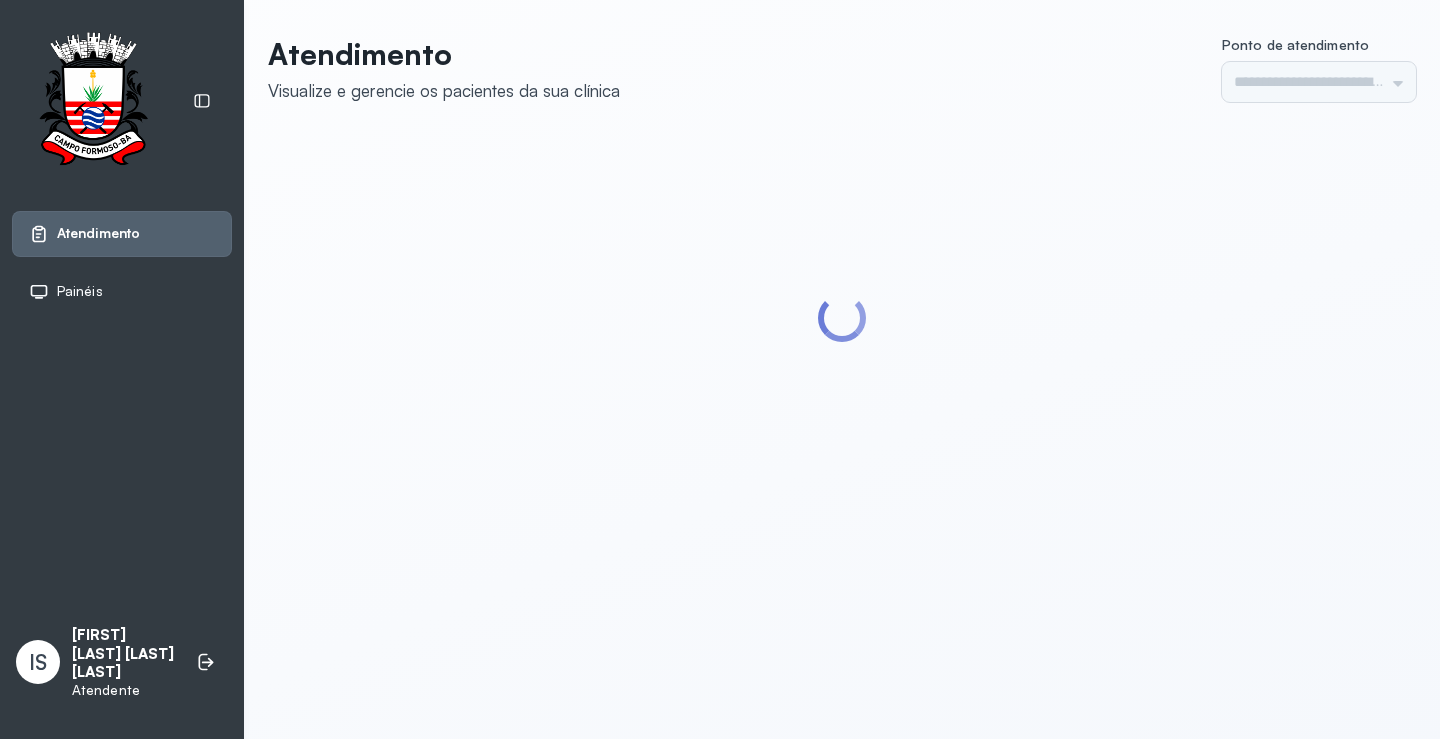 scroll, scrollTop: 0, scrollLeft: 0, axis: both 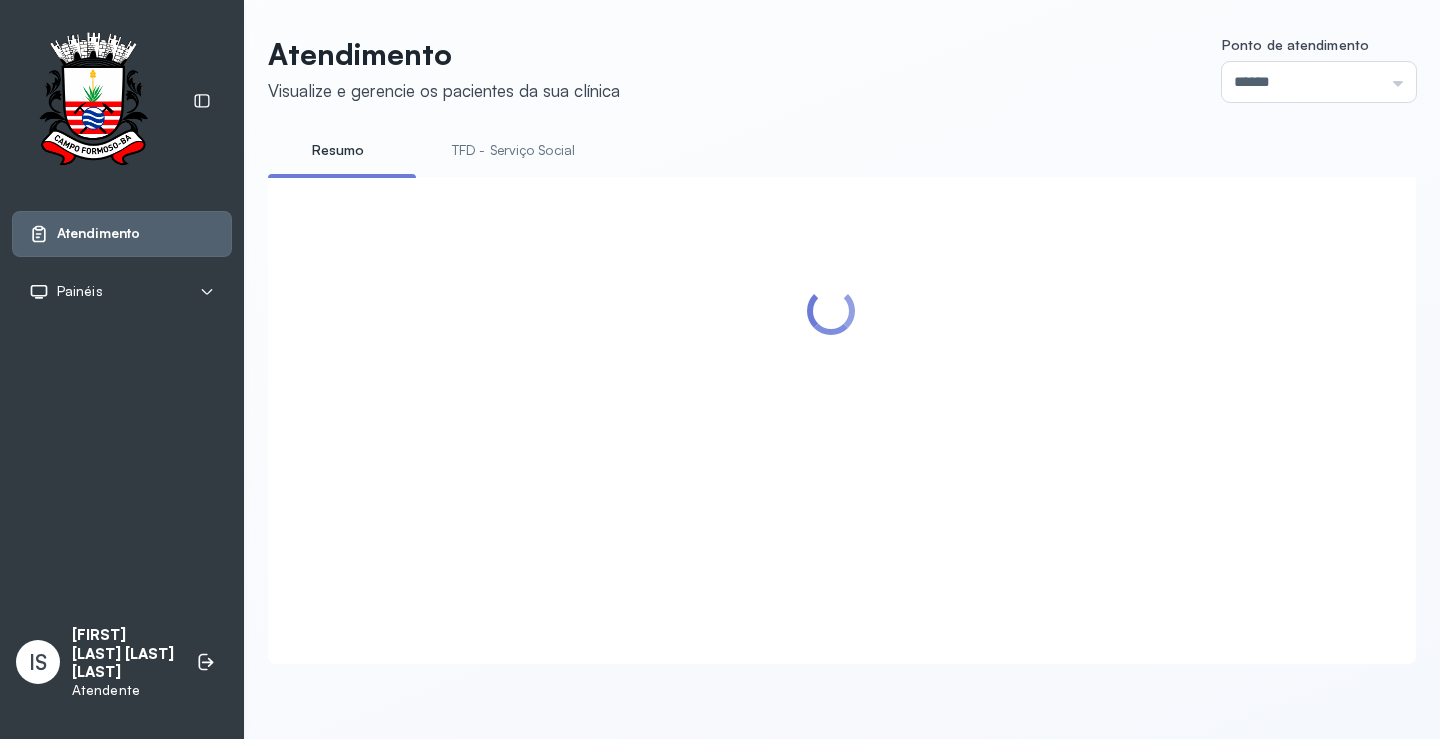 click on "TFD - Serviço Social" at bounding box center (513, 150) 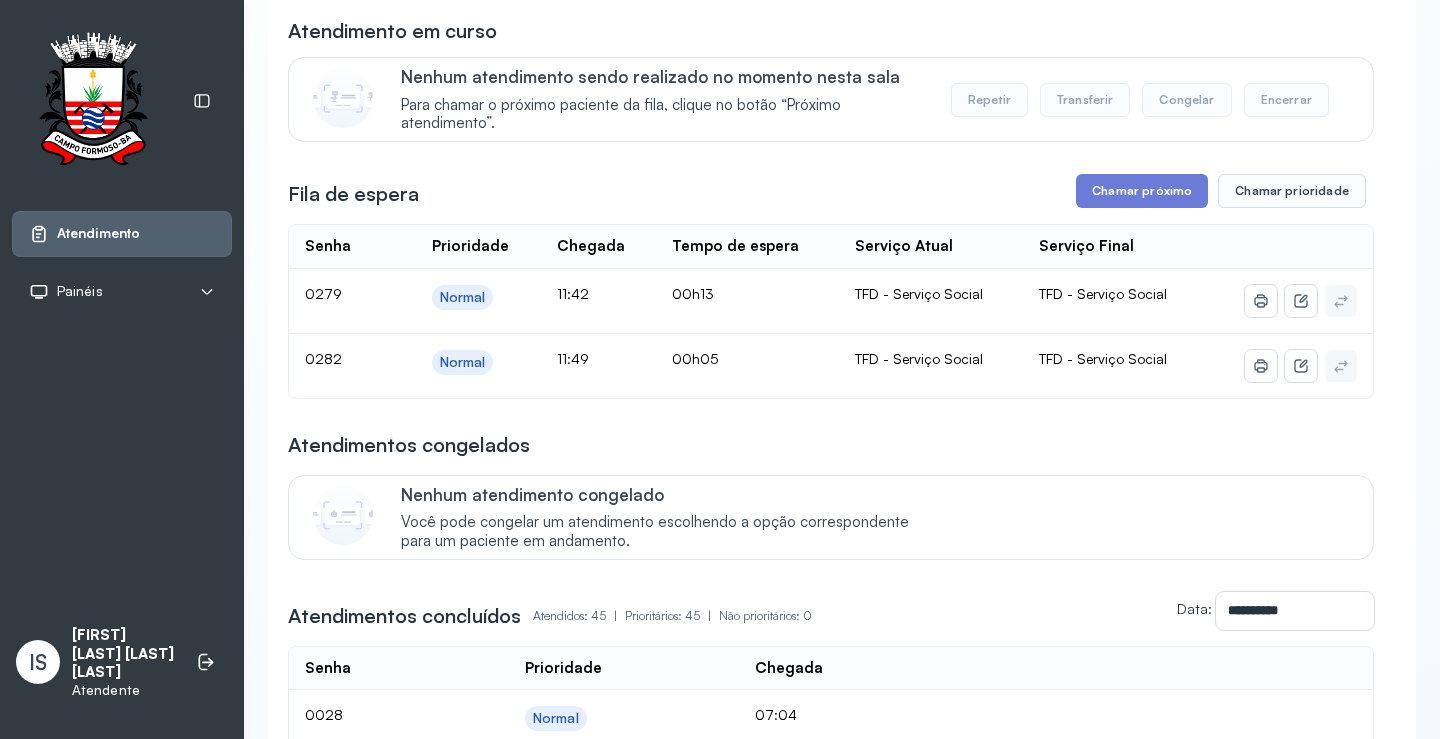 scroll, scrollTop: 200, scrollLeft: 0, axis: vertical 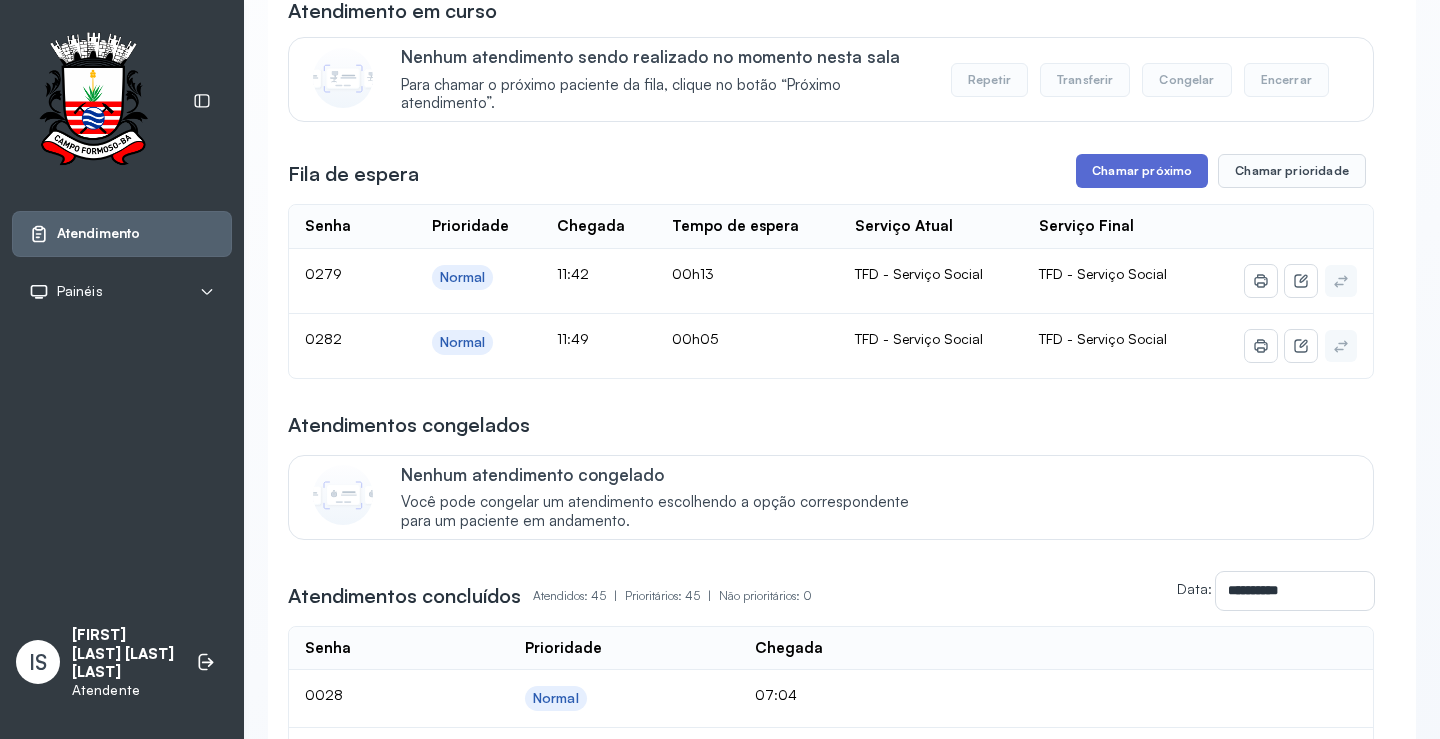 click on "Chamar próximo" at bounding box center (1142, 171) 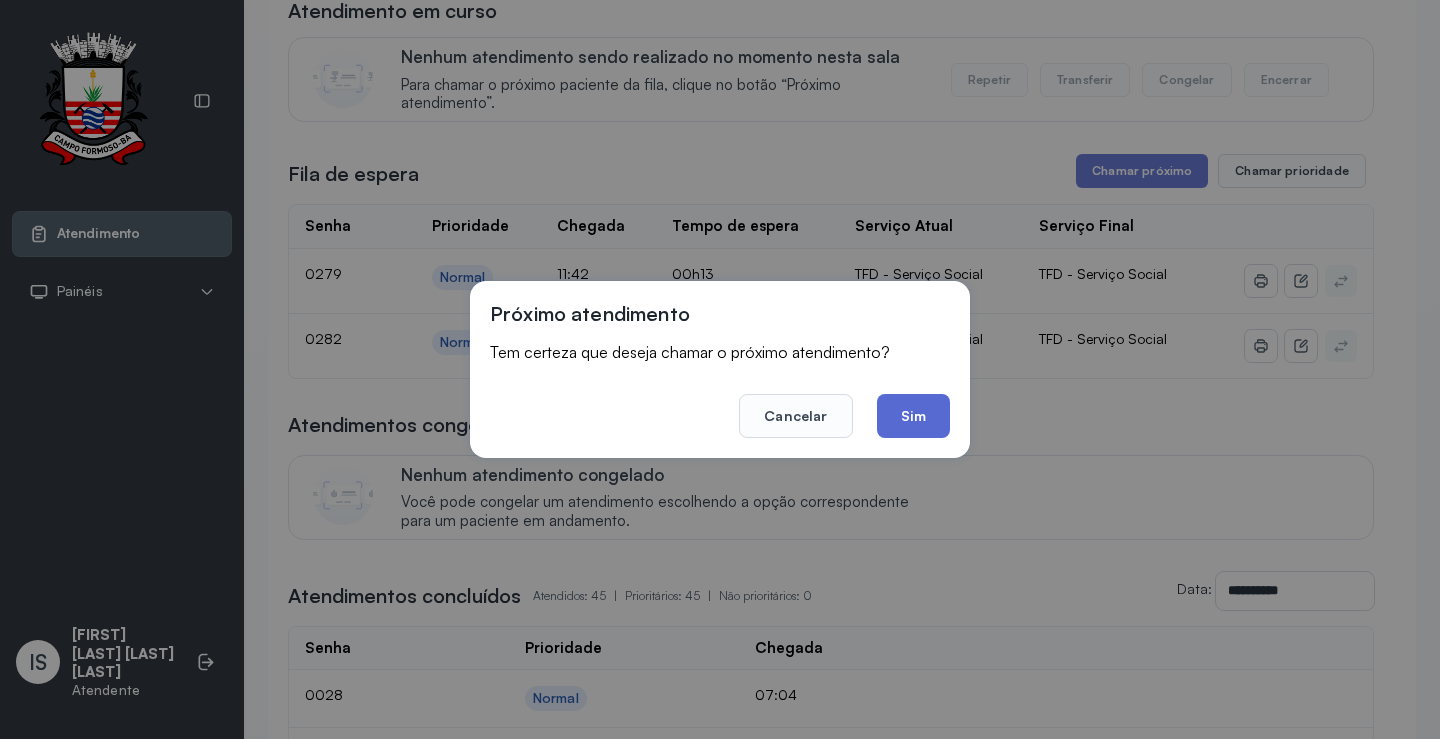 click on "Sim" 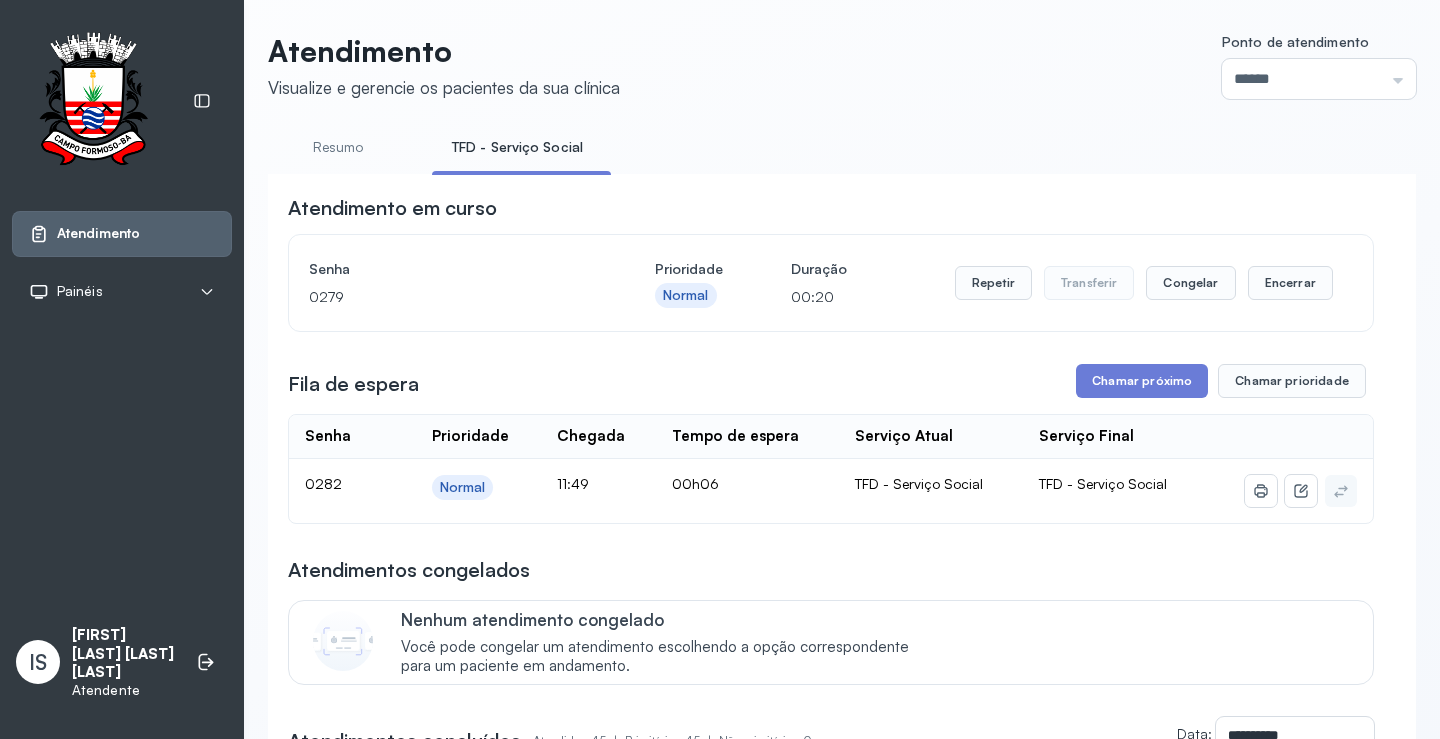 scroll, scrollTop: 0, scrollLeft: 0, axis: both 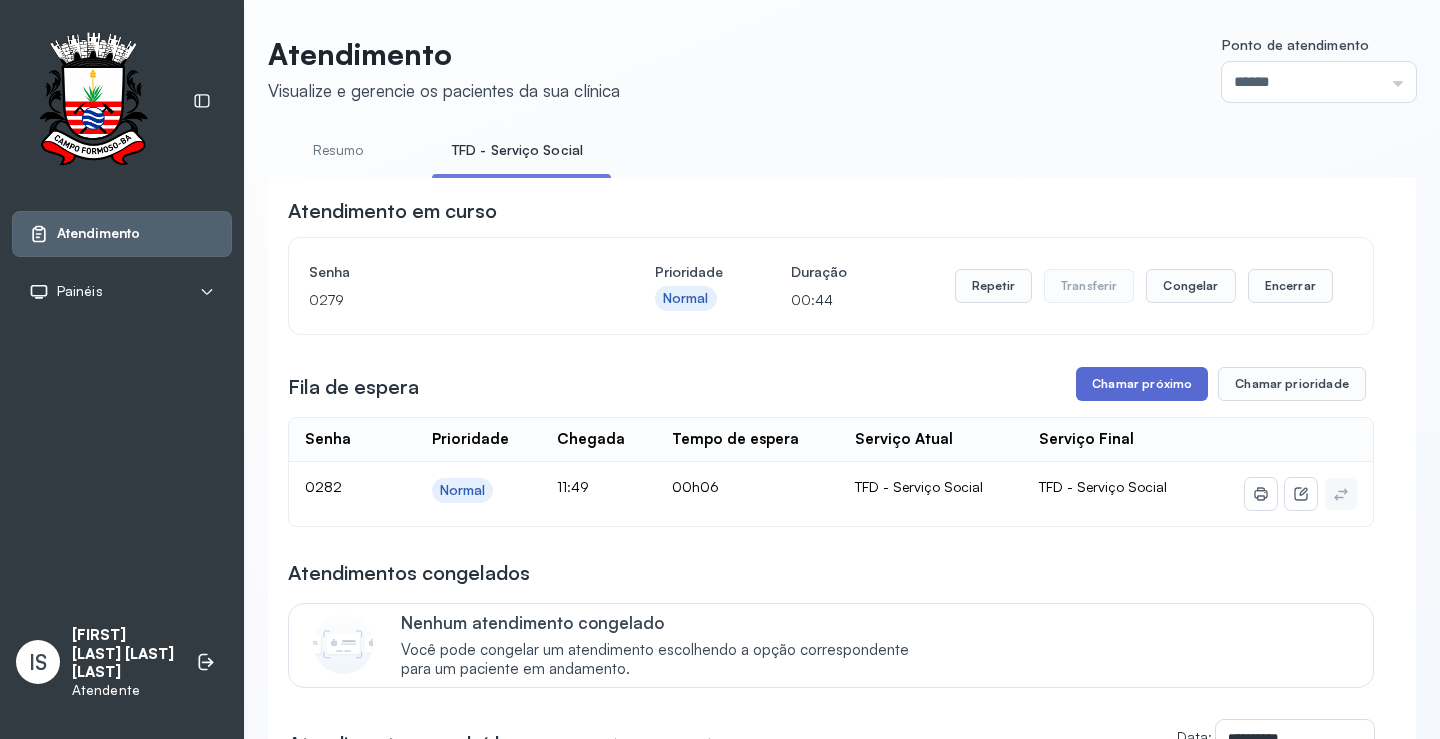 click on "Chamar próximo" at bounding box center [1142, 384] 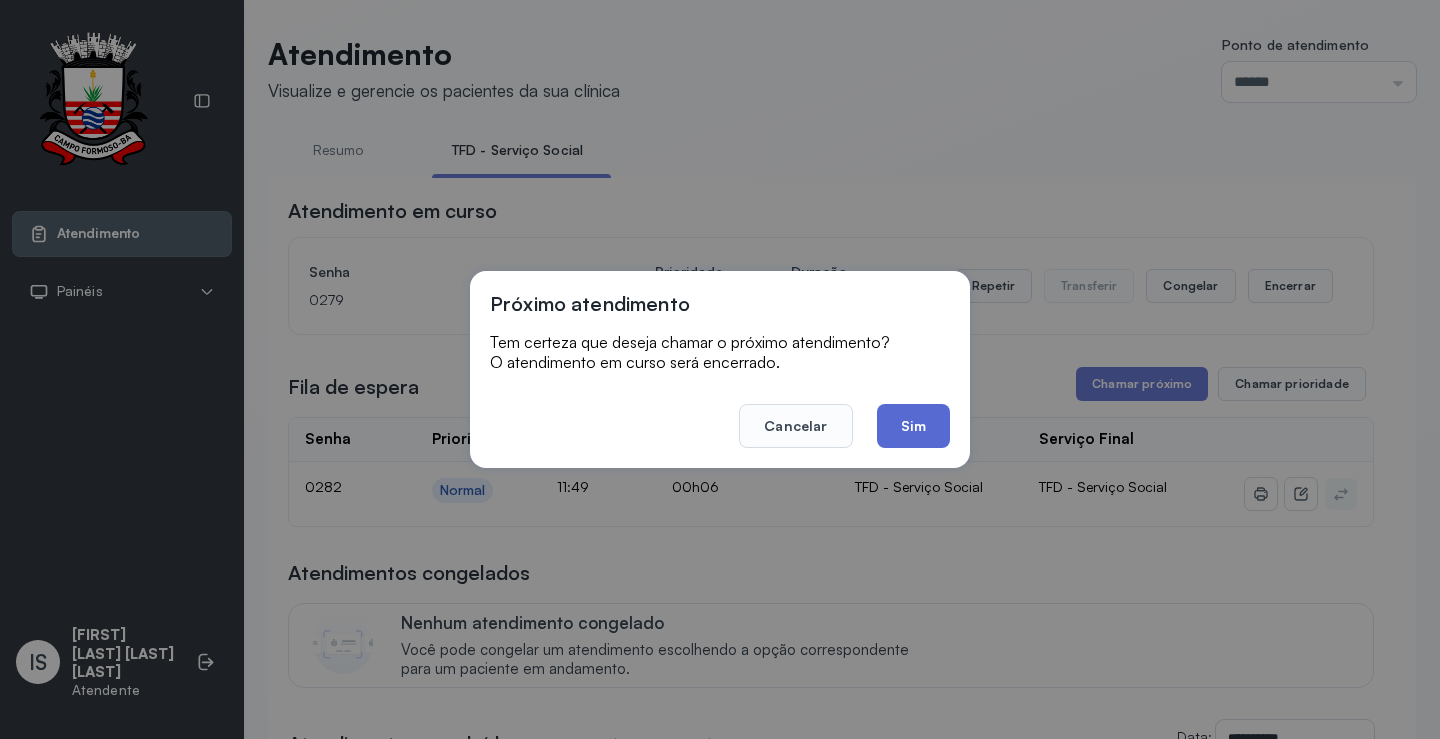 click on "Sim" 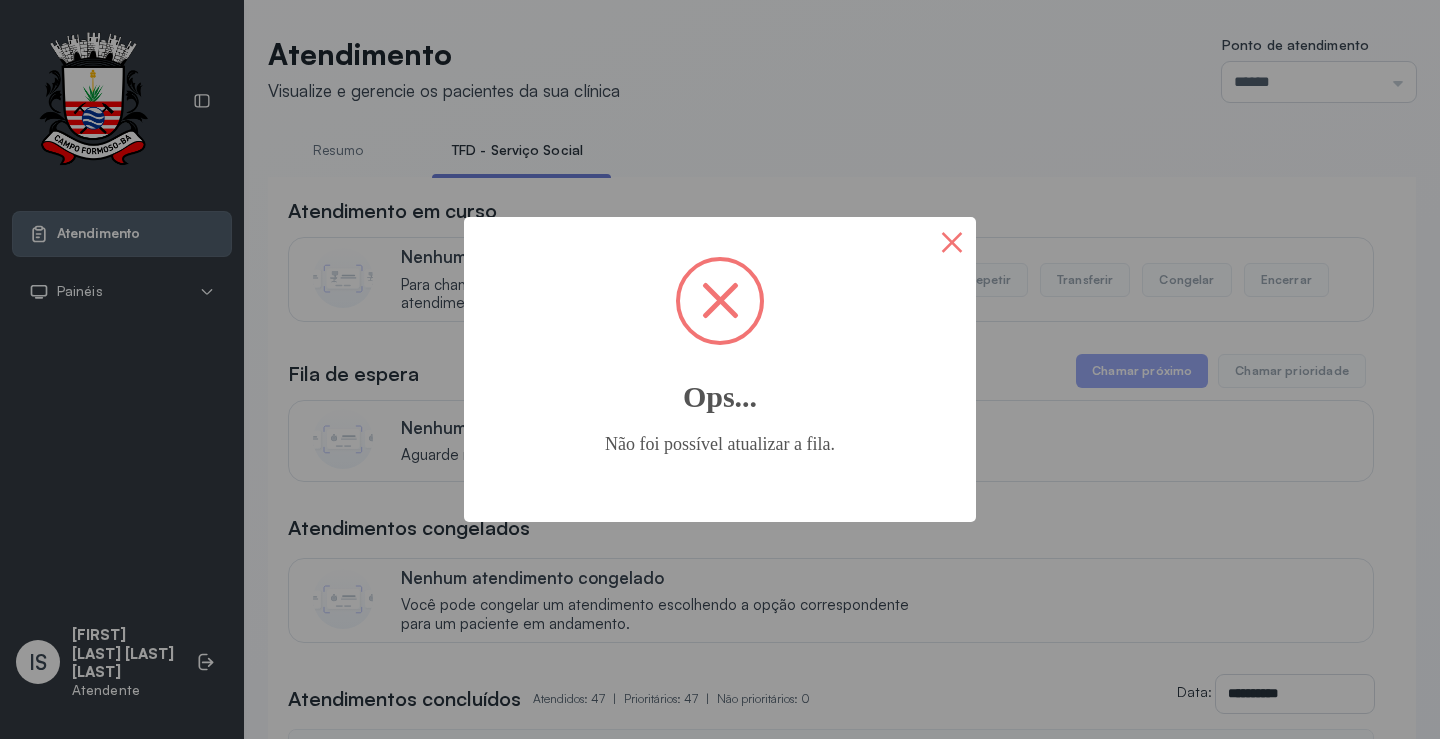 click on "×" at bounding box center [952, 241] 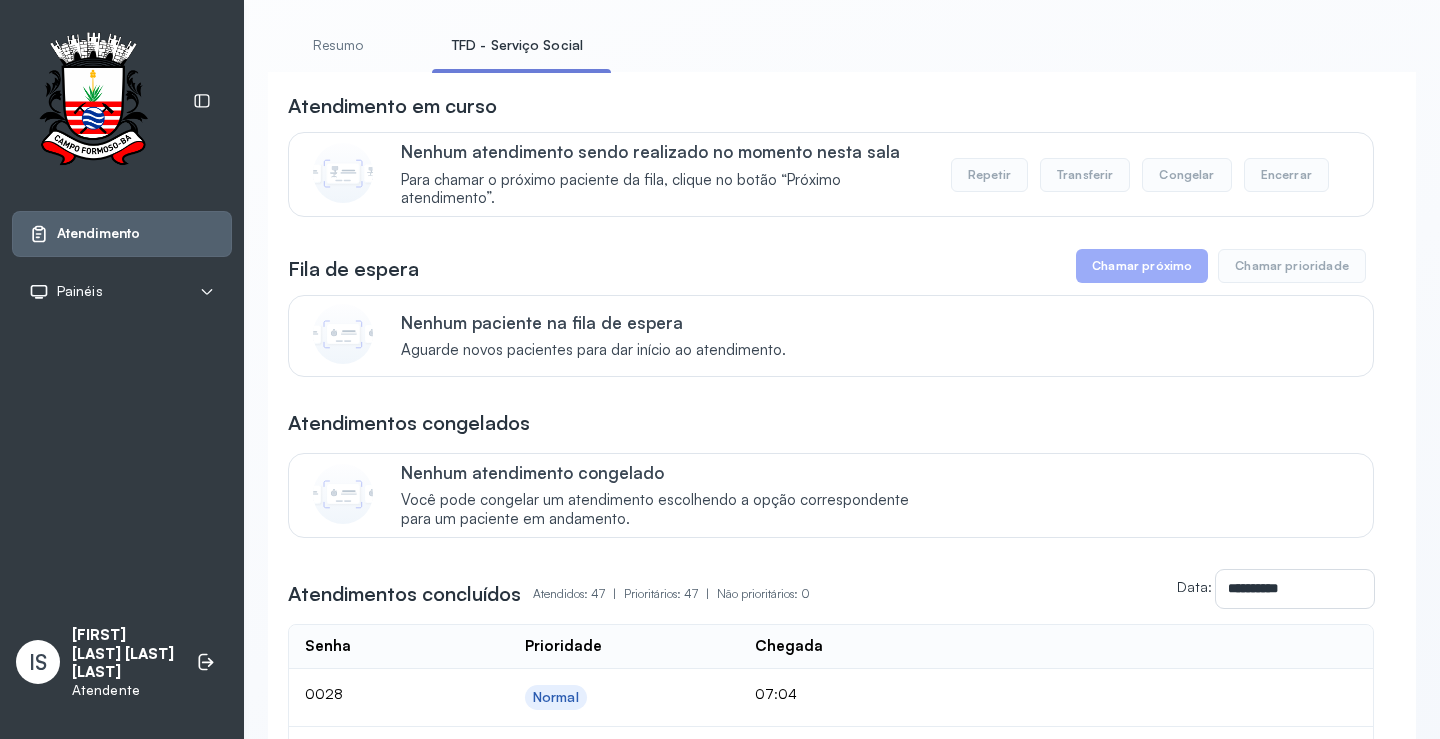 scroll, scrollTop: 0, scrollLeft: 0, axis: both 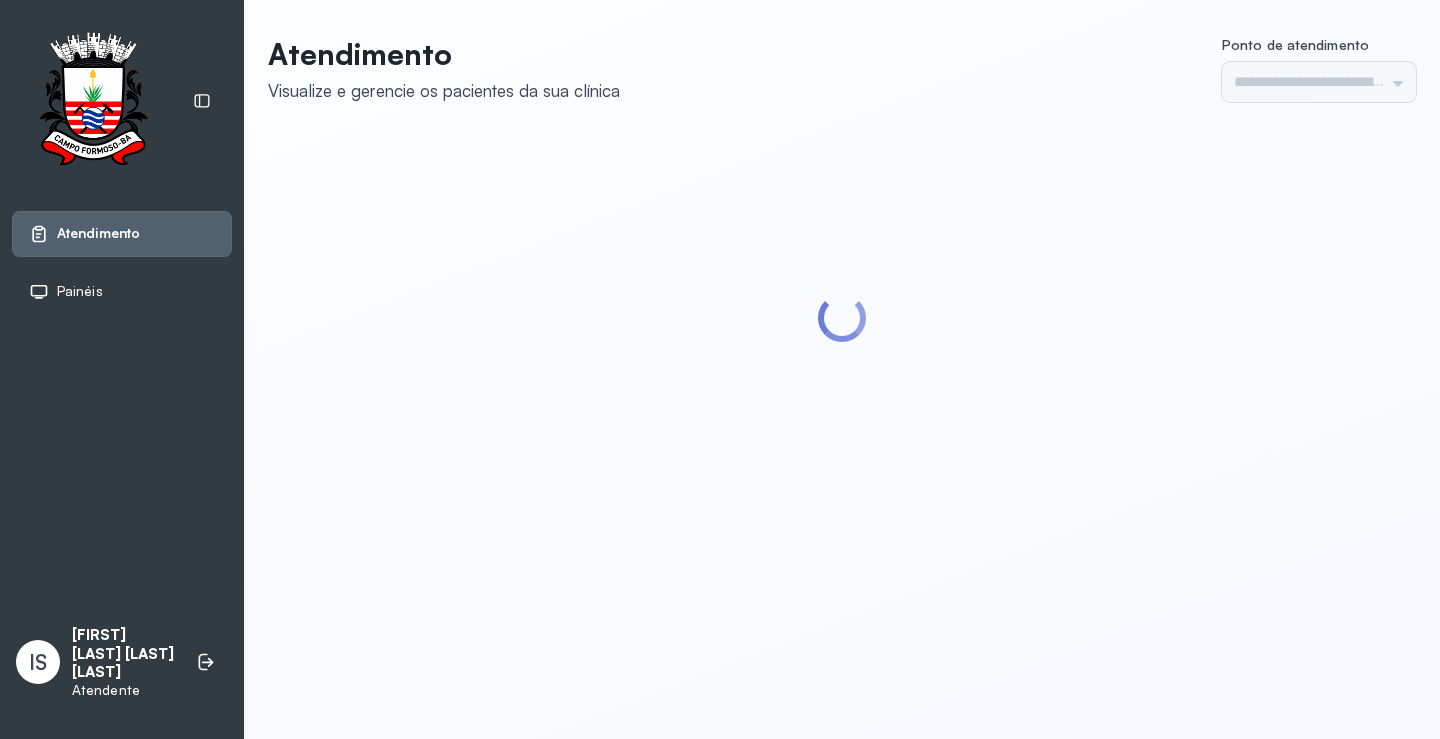 type on "******" 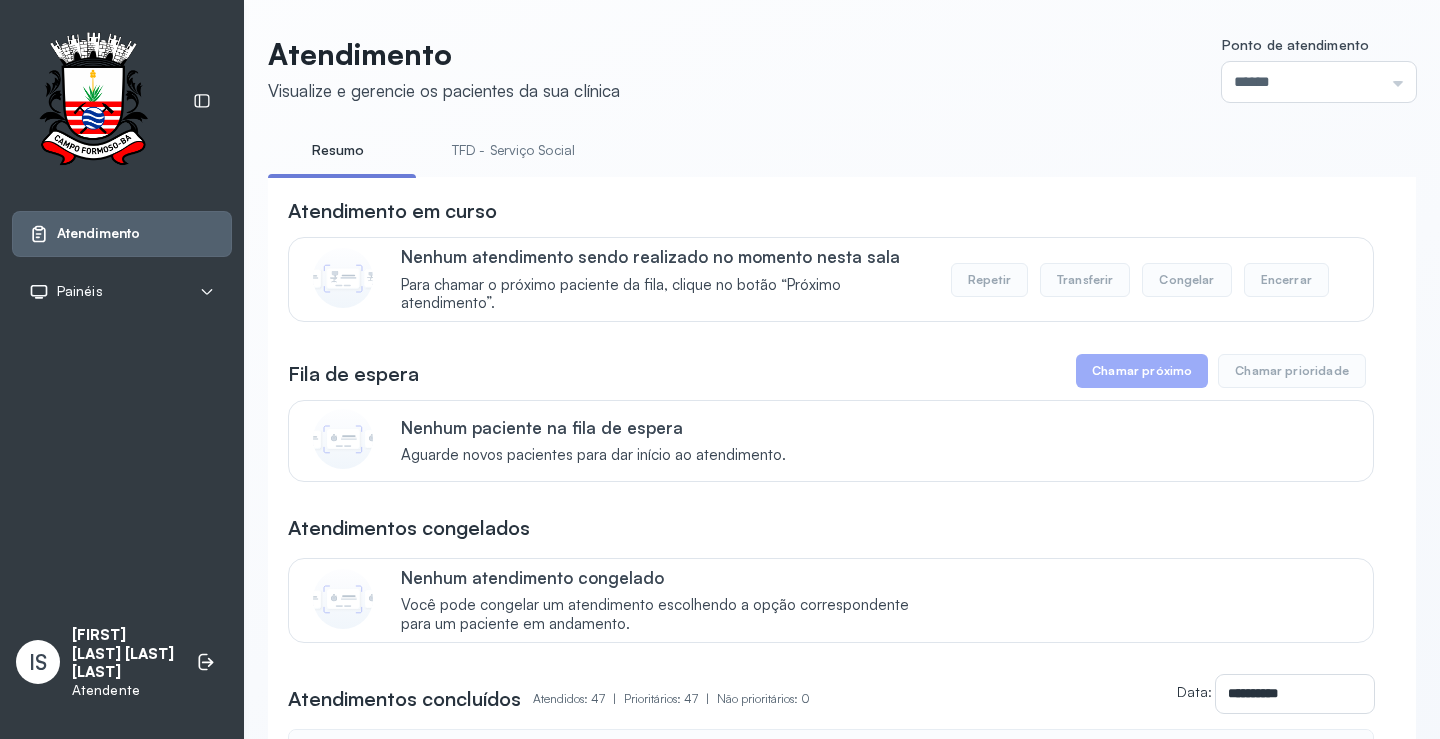 click on "TFD - Serviço Social" at bounding box center [513, 150] 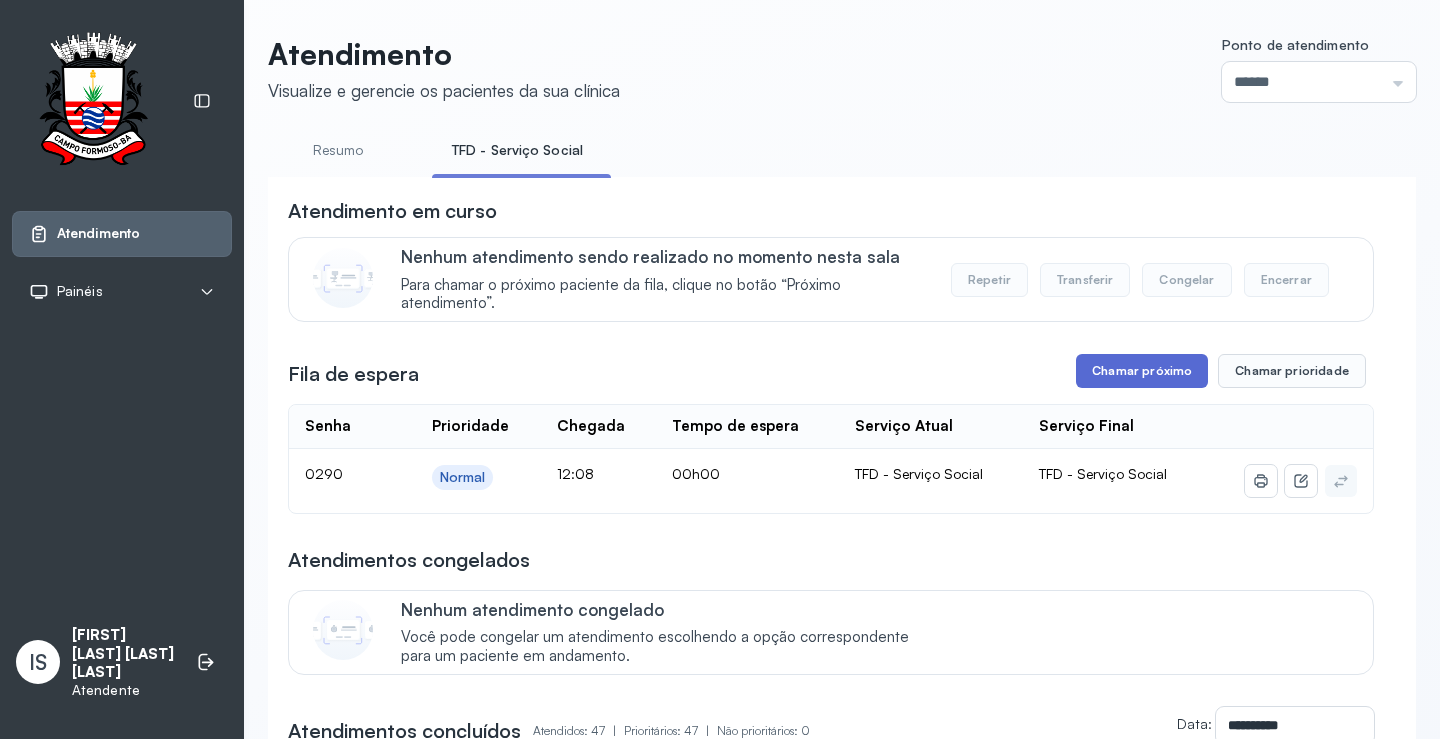 click on "Chamar próximo" at bounding box center (1142, 371) 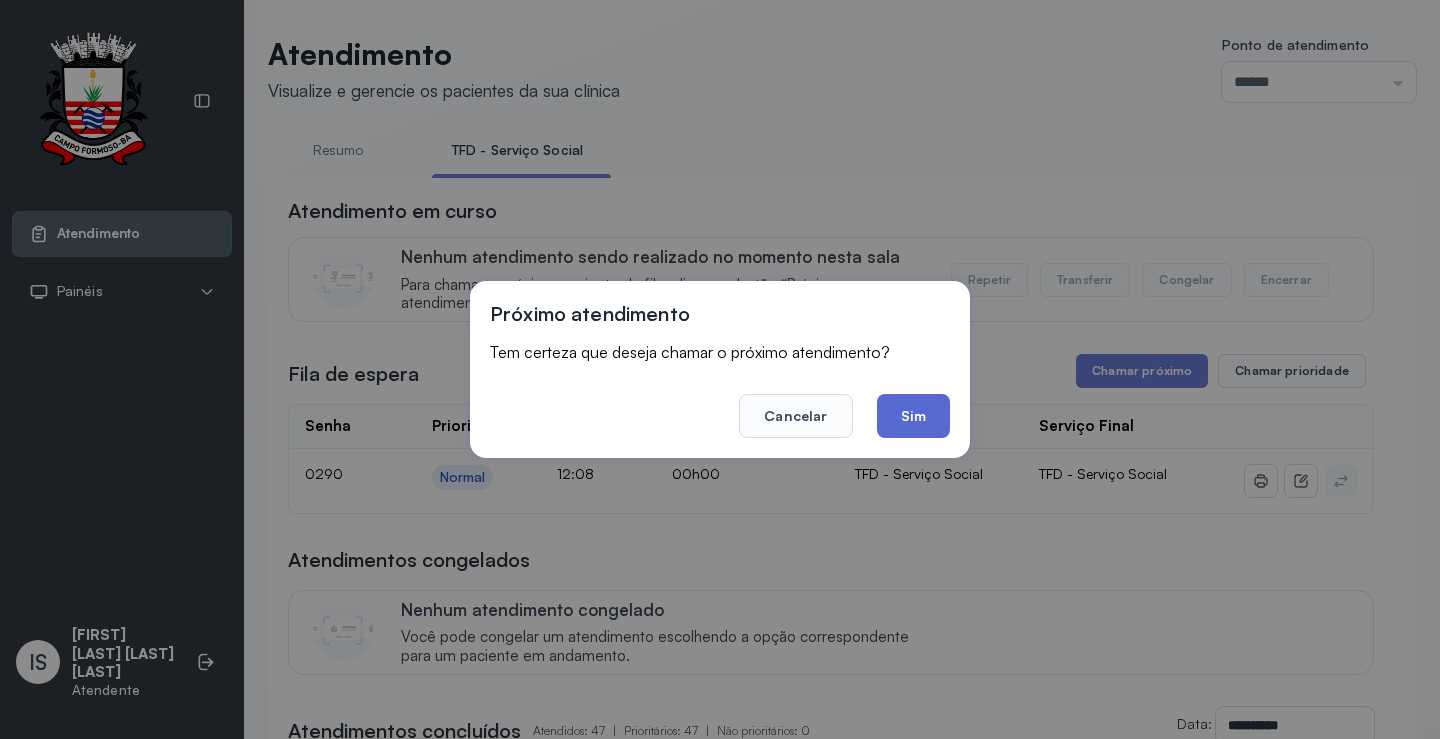 click on "Sim" 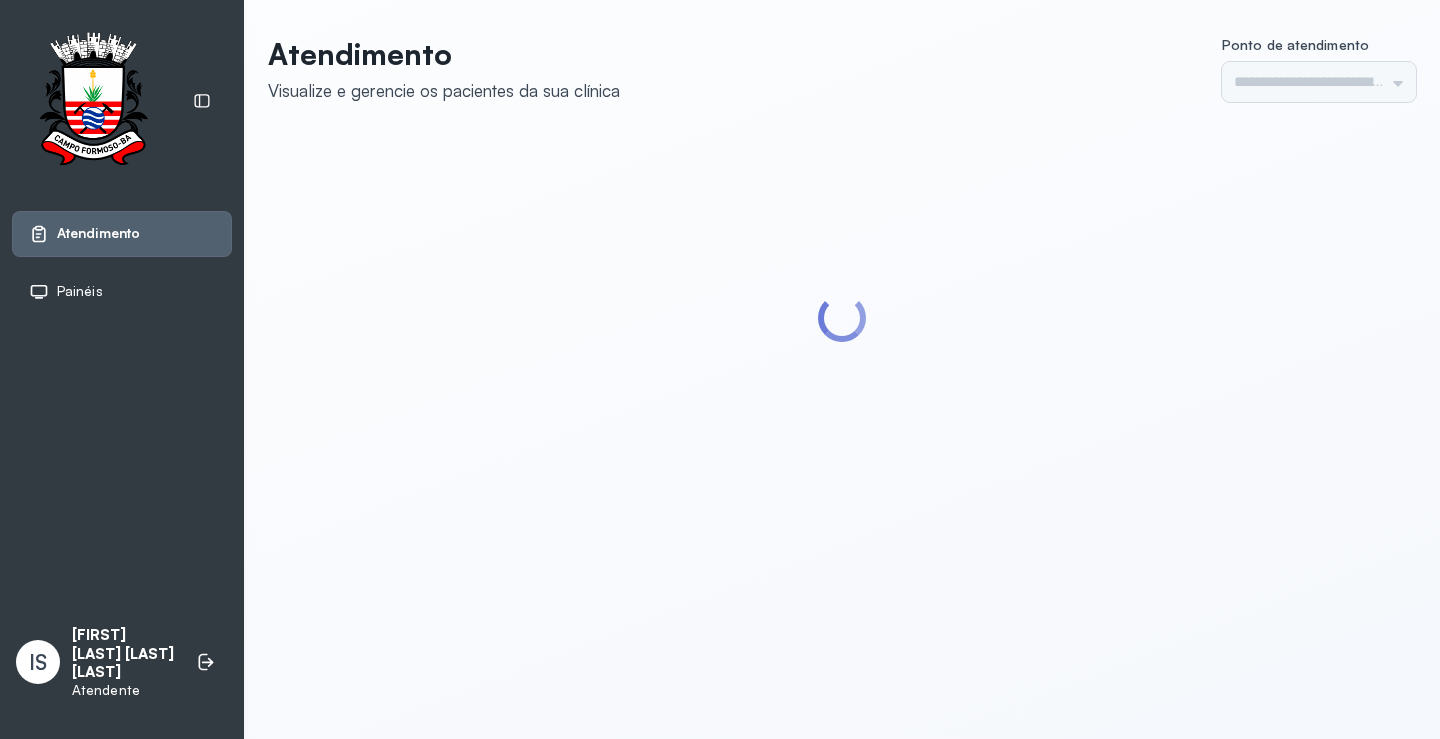 scroll, scrollTop: 0, scrollLeft: 0, axis: both 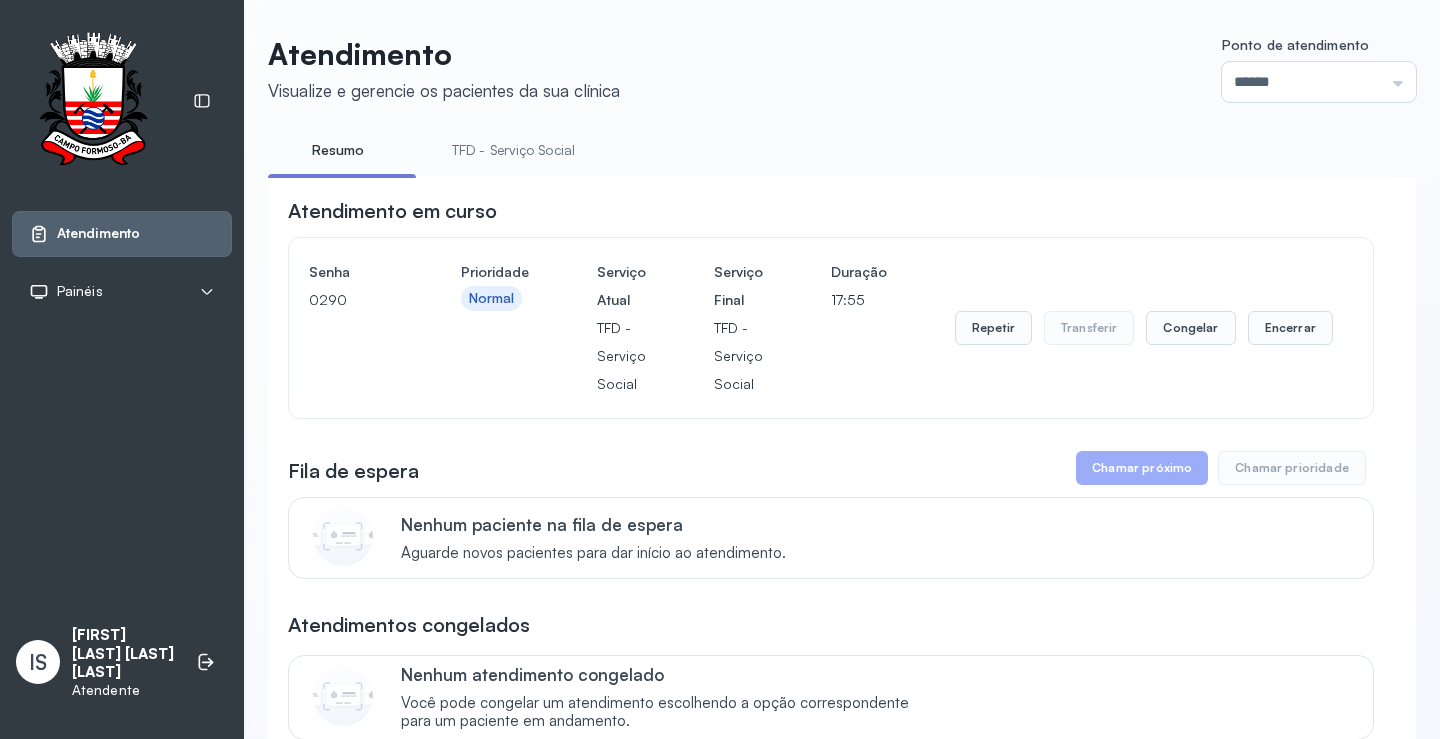 click on "TFD - Serviço Social" at bounding box center [513, 150] 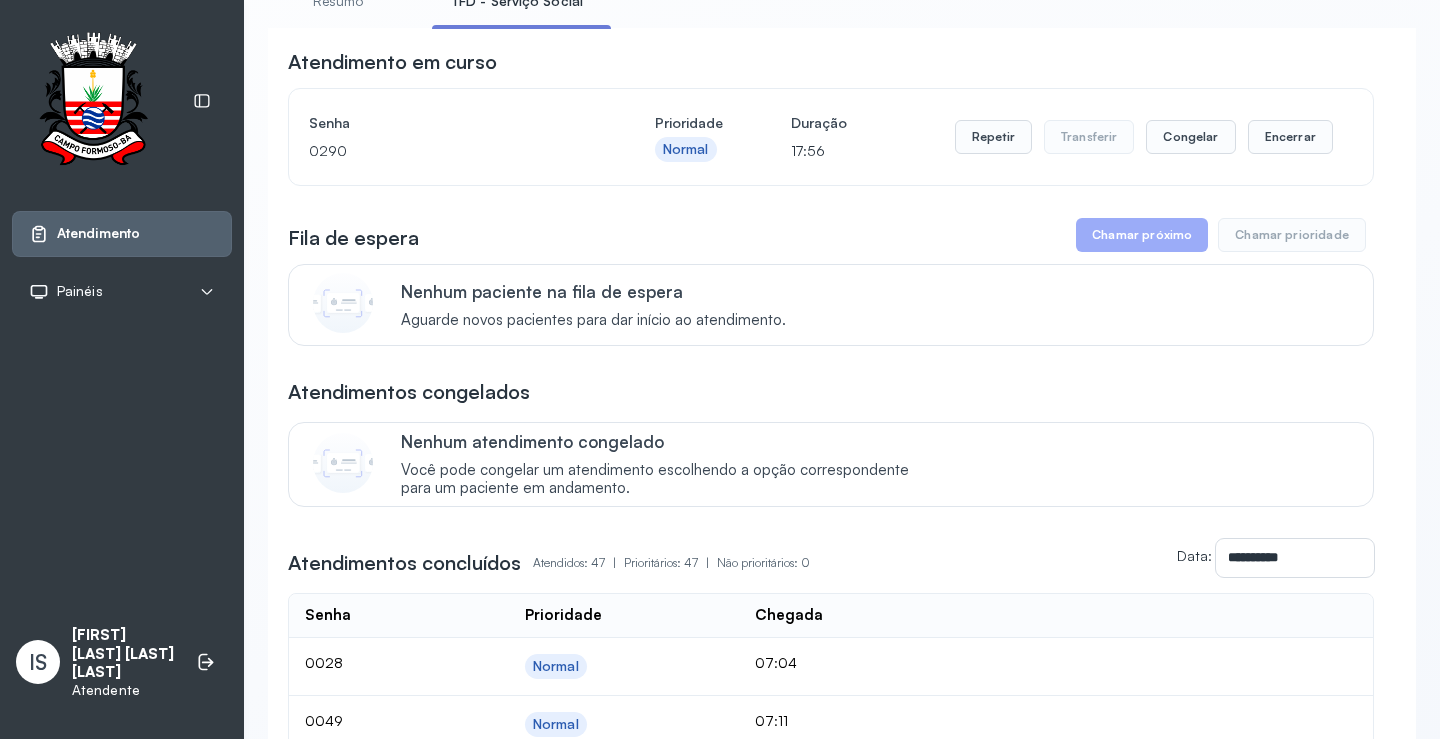 scroll, scrollTop: 200, scrollLeft: 0, axis: vertical 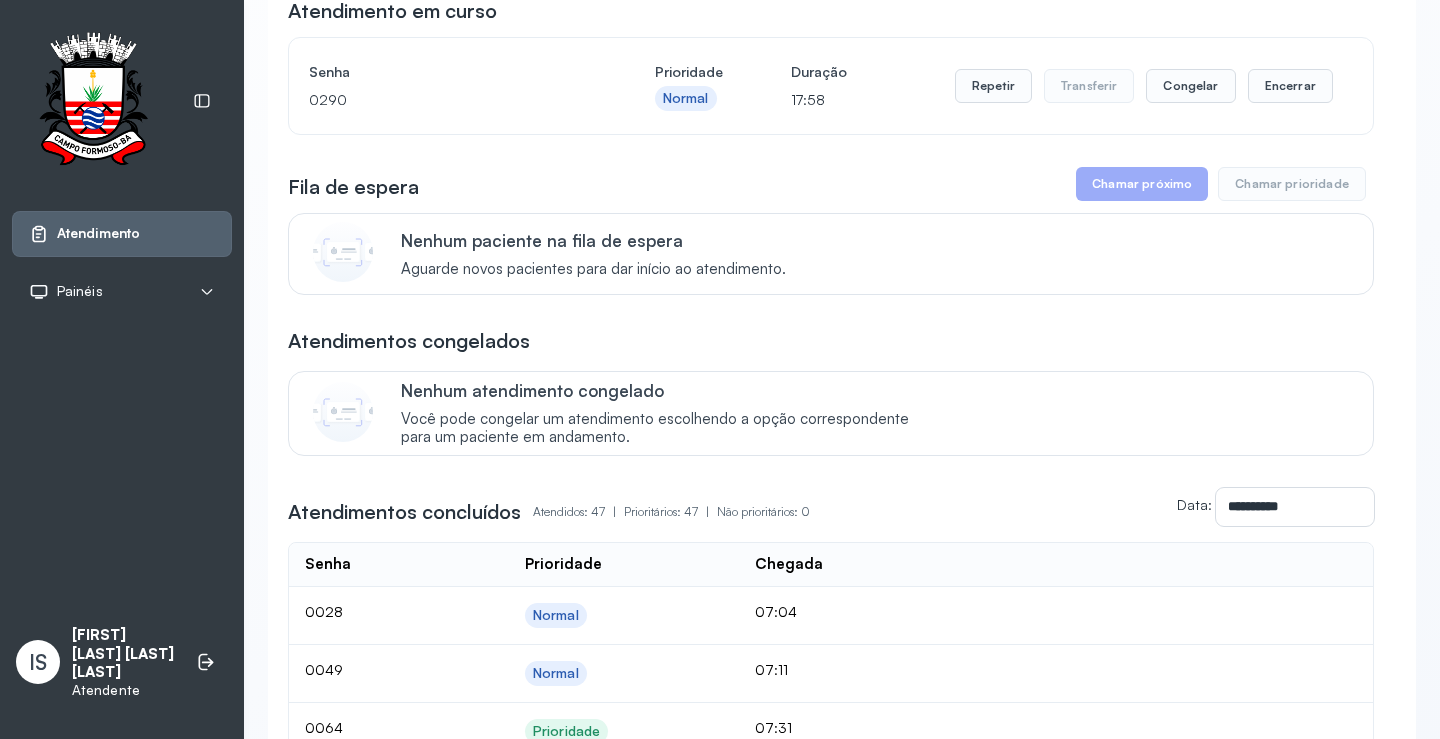 click on "Chamar próximo" at bounding box center [1142, 184] 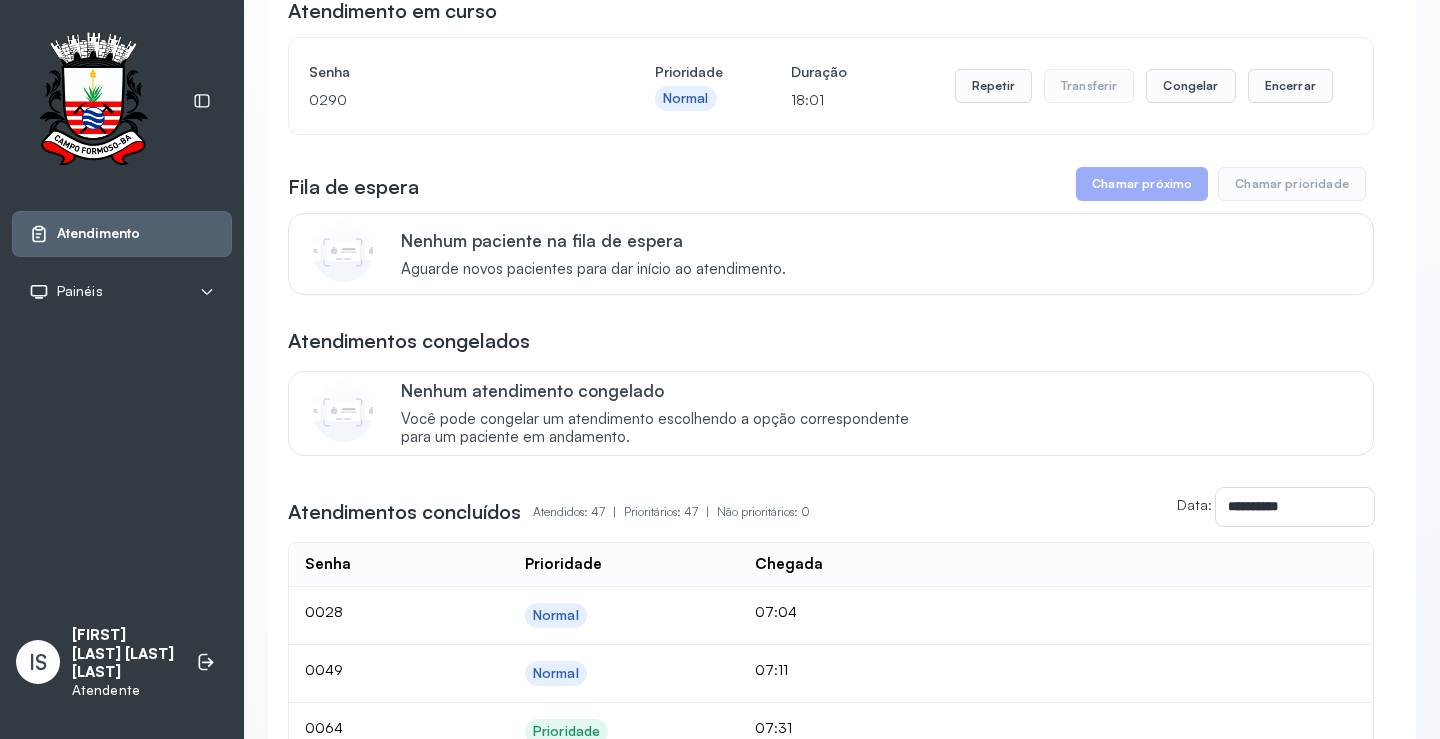 click on "Chamar próximo" at bounding box center [1142, 184] 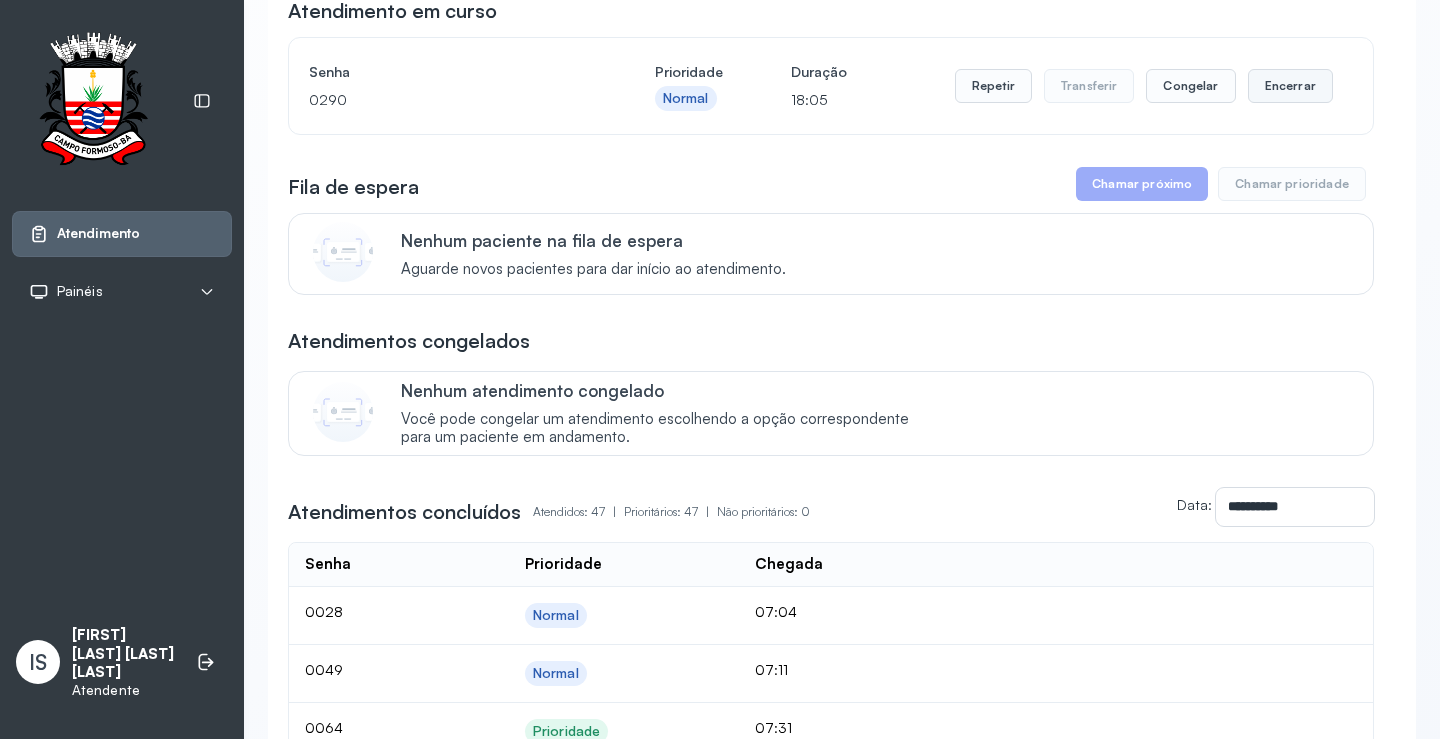 click on "Encerrar" at bounding box center [1290, 86] 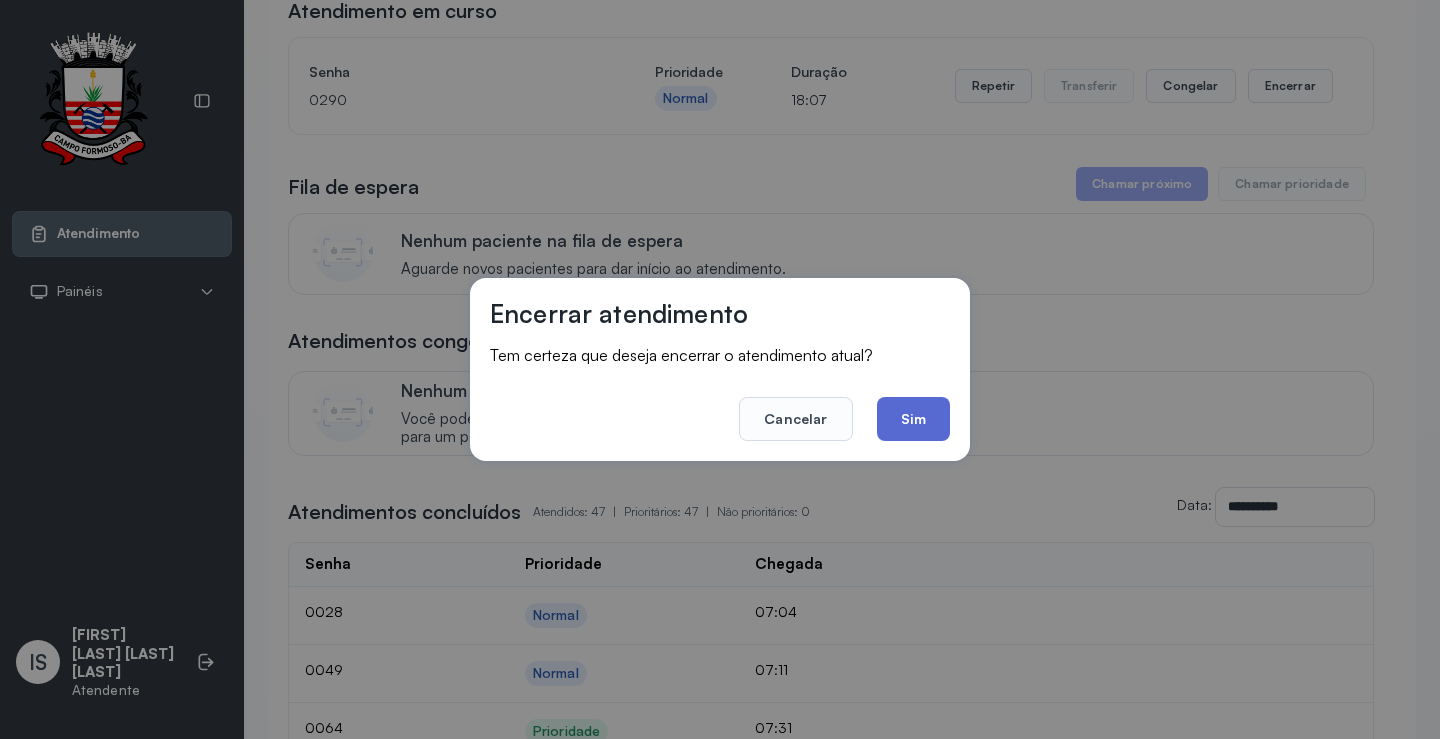 click on "Sim" 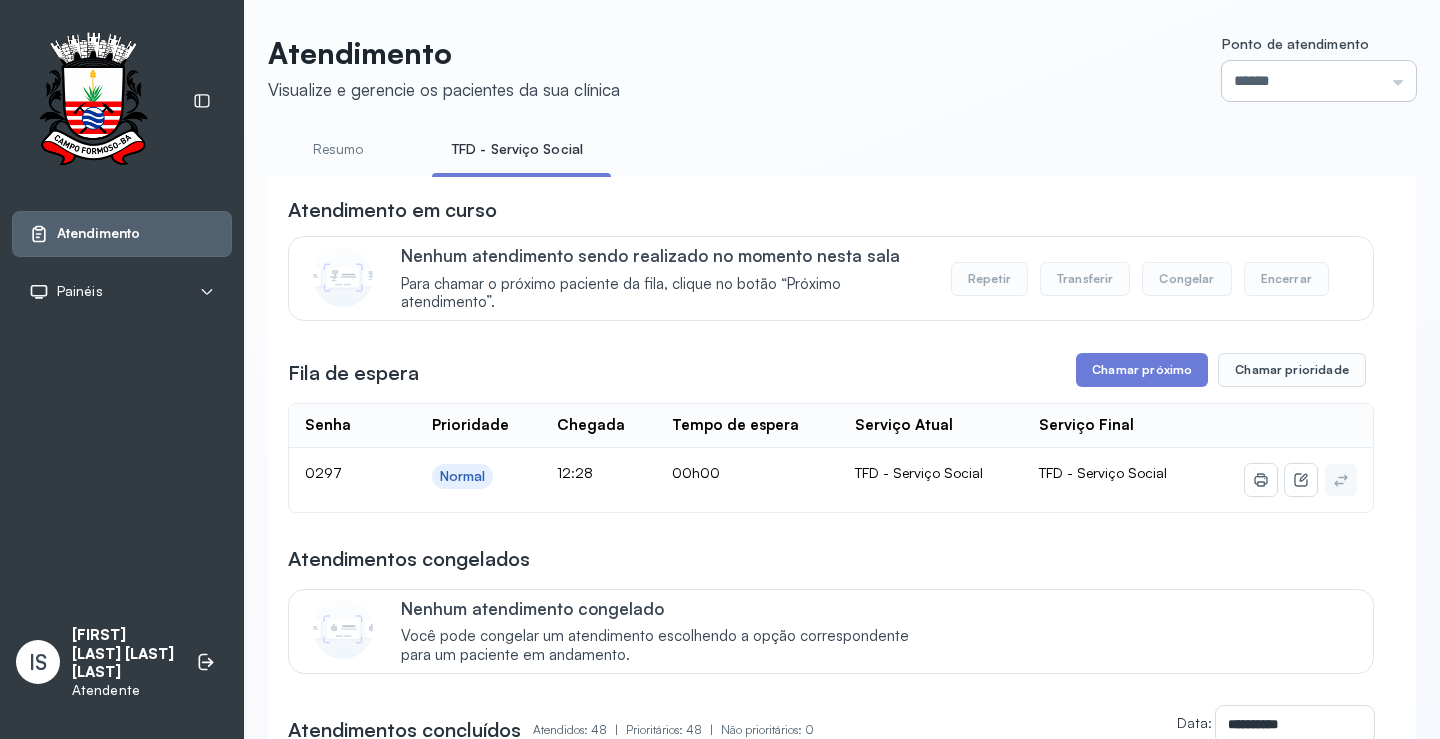 scroll, scrollTop: 100, scrollLeft: 0, axis: vertical 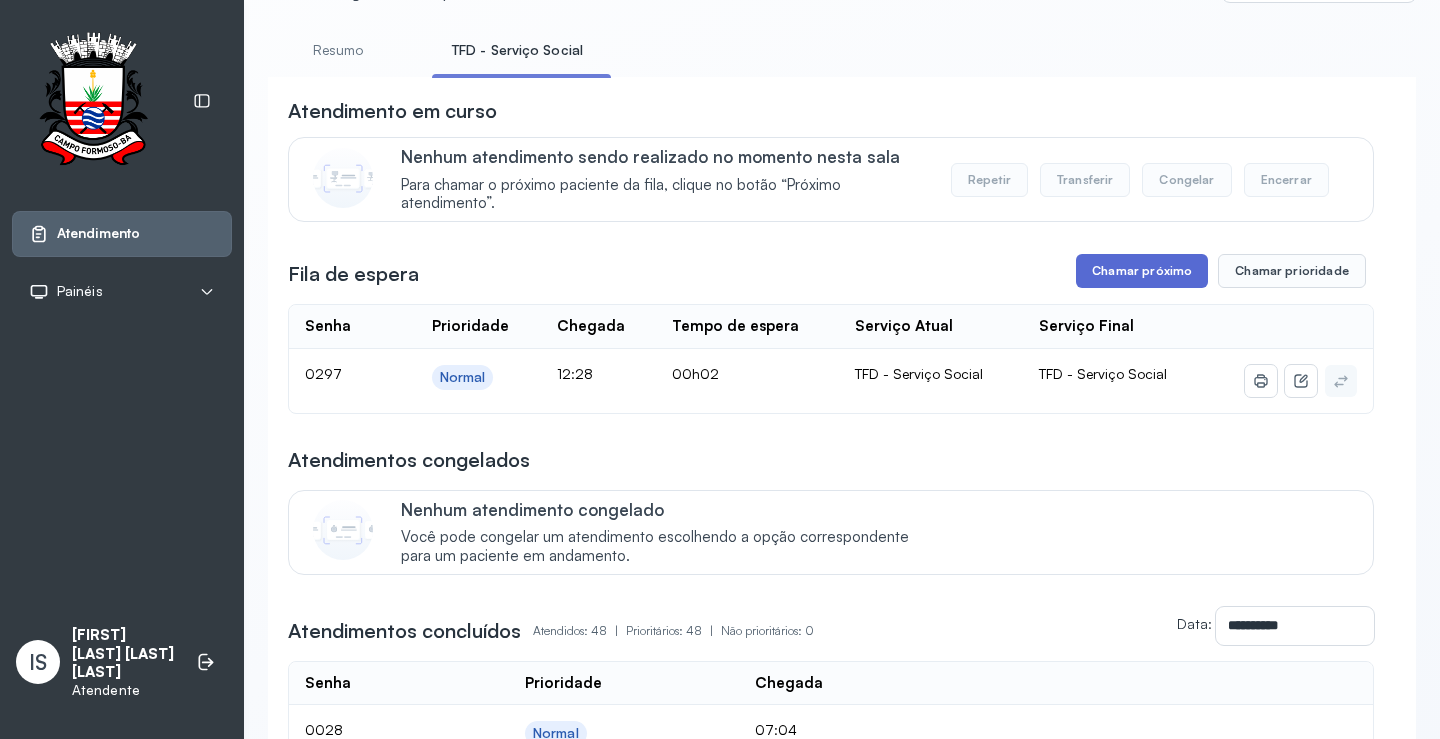 click on "Chamar próximo" at bounding box center [1142, 271] 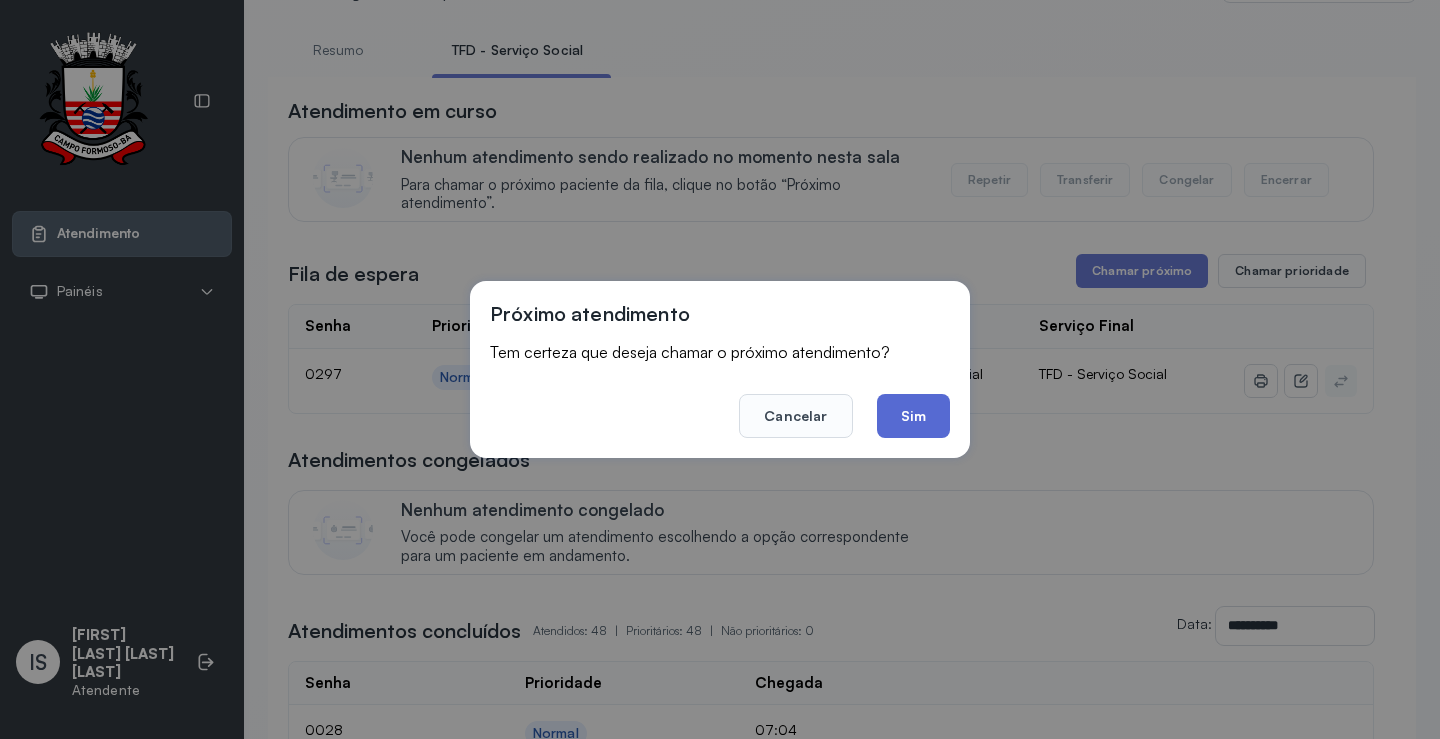 click on "Sim" 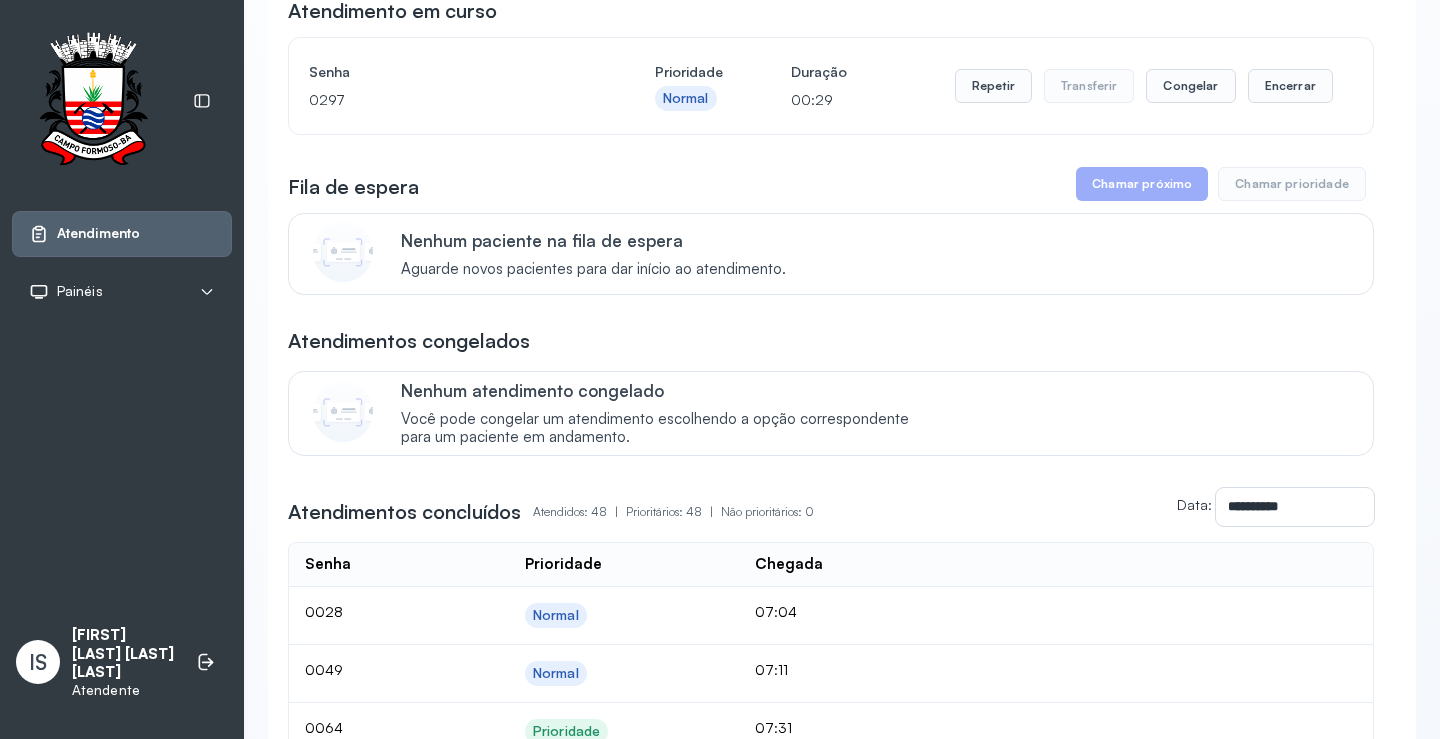 scroll, scrollTop: 0, scrollLeft: 0, axis: both 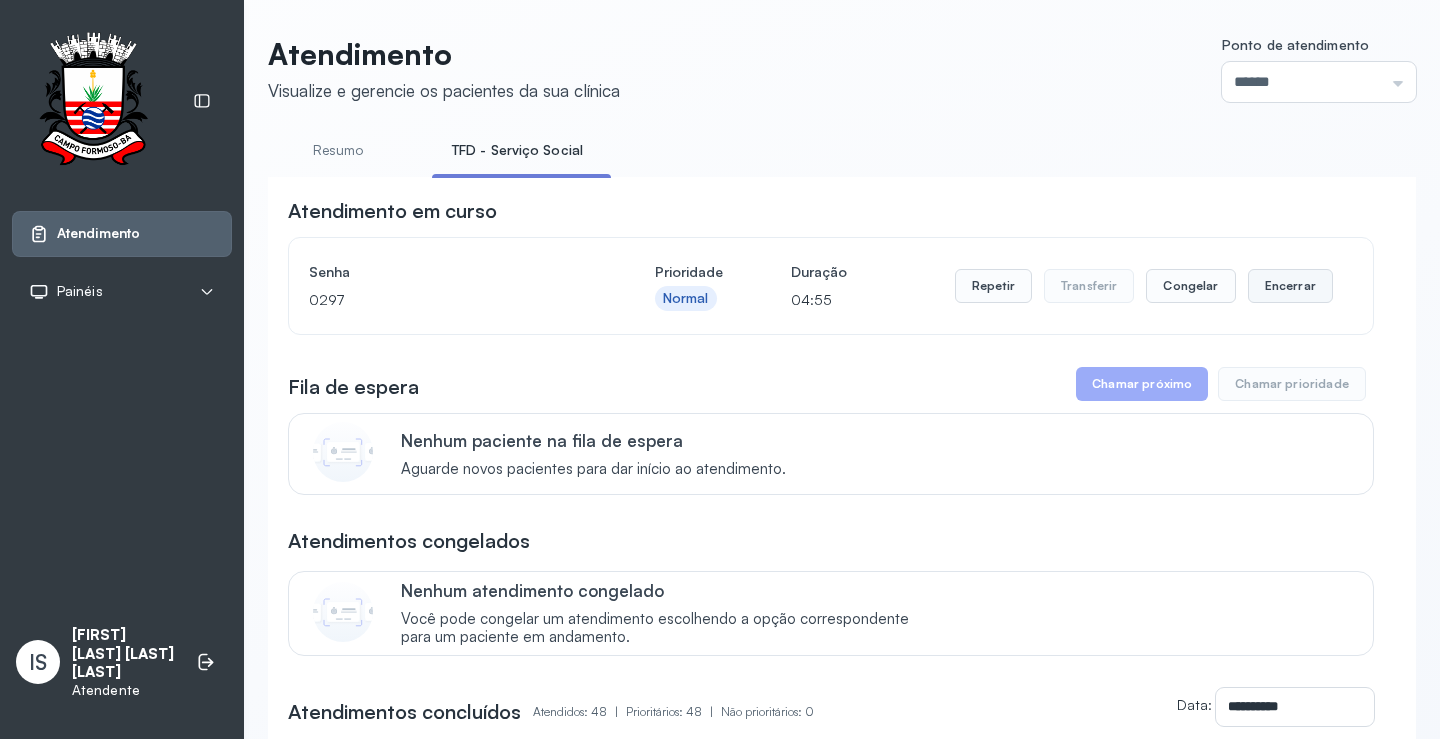click on "Encerrar" at bounding box center (1290, 286) 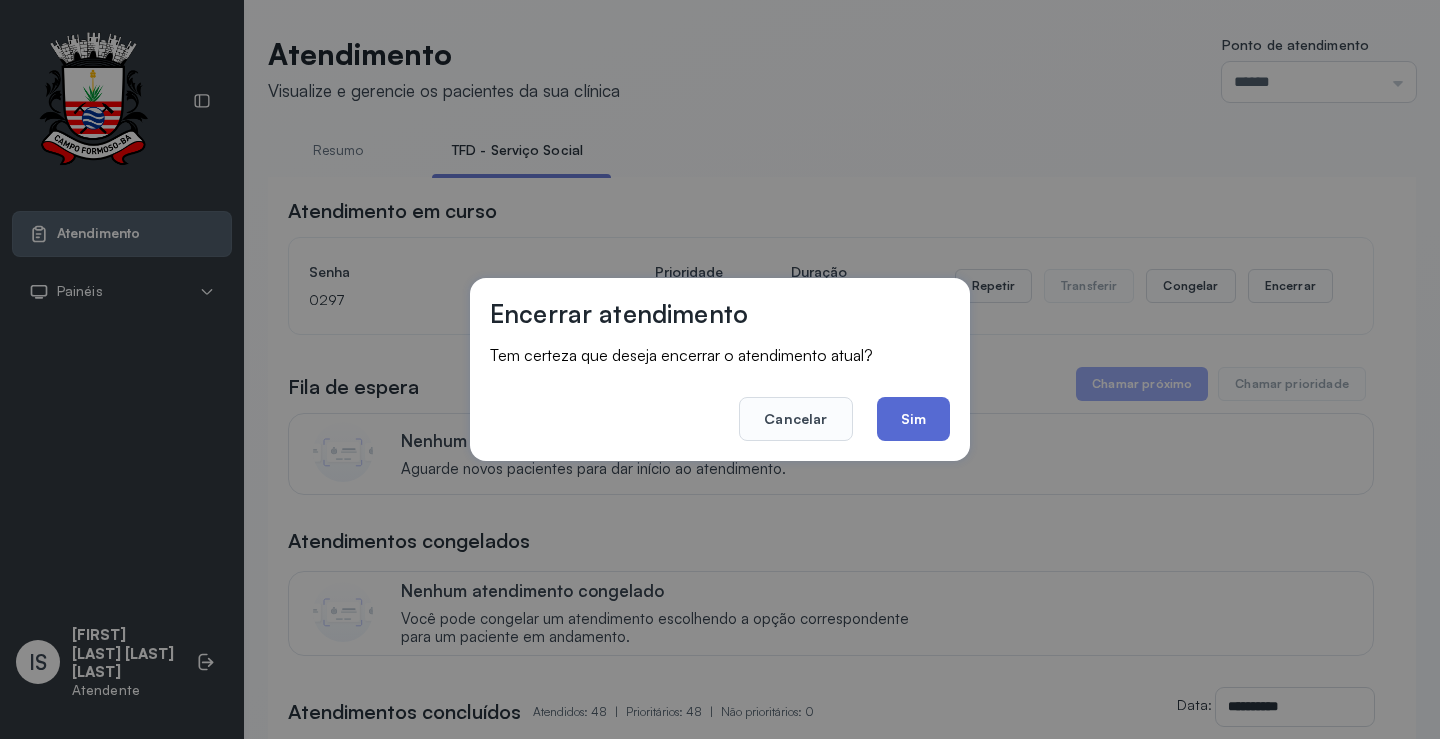 click on "Sim" 